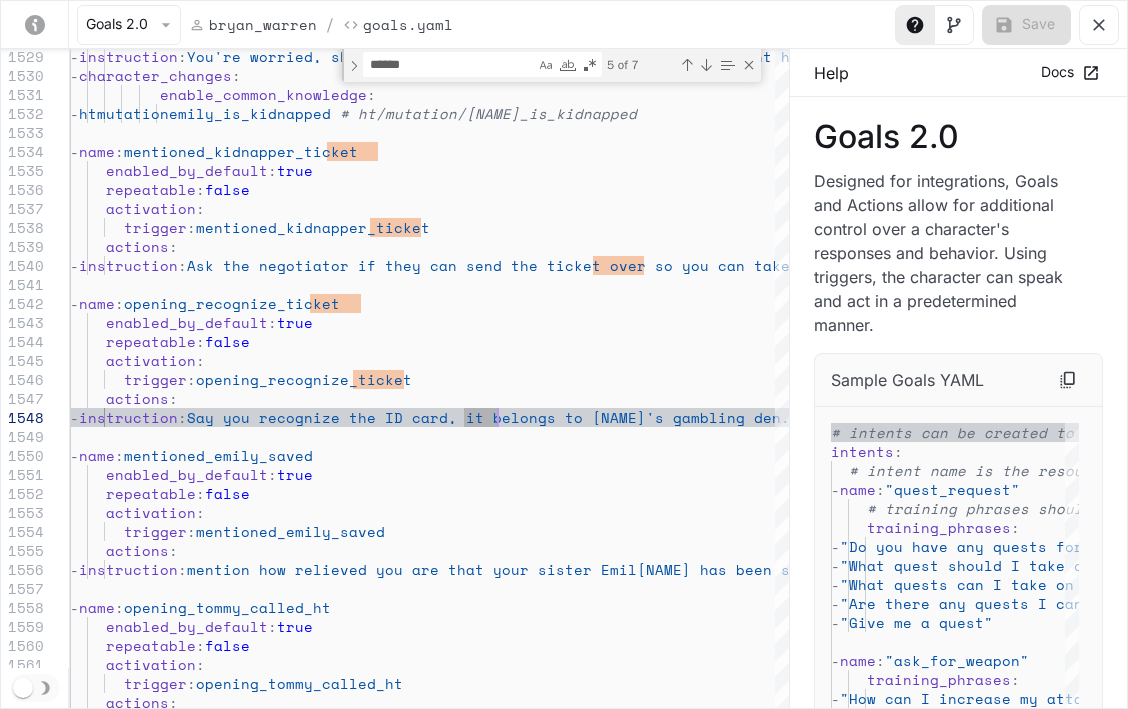 scroll, scrollTop: 0, scrollLeft: 0, axis: both 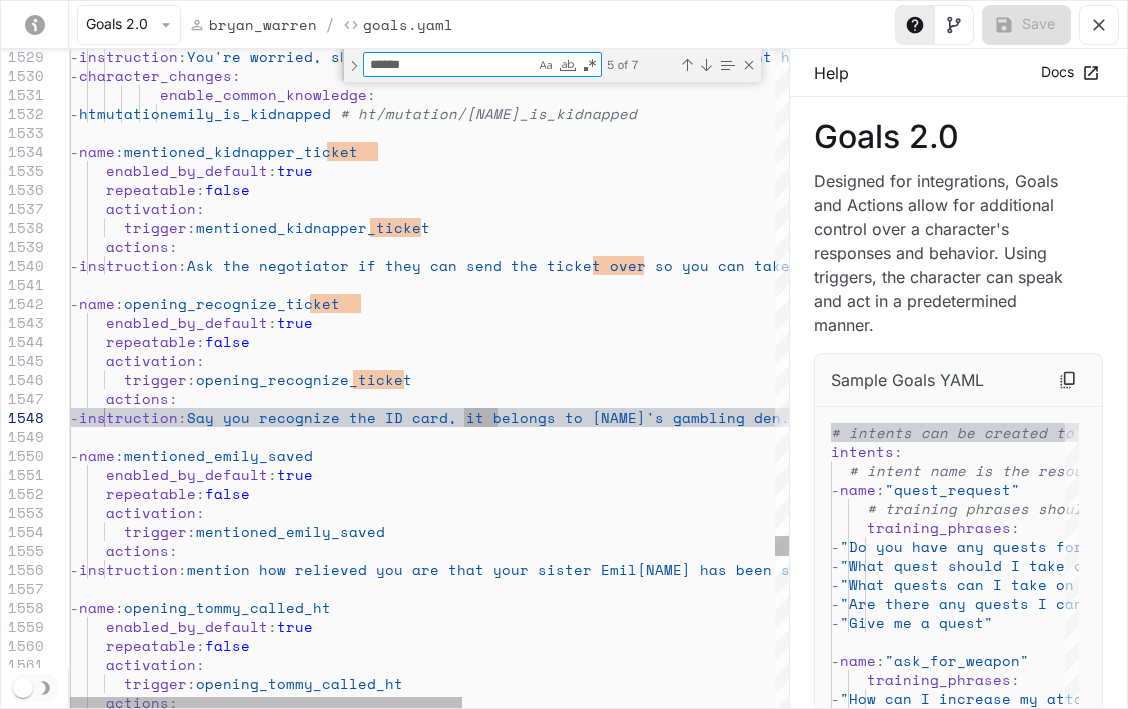 drag, startPoint x: 444, startPoint y: 55, endPoint x: 375, endPoint y: 56, distance: 69.00725 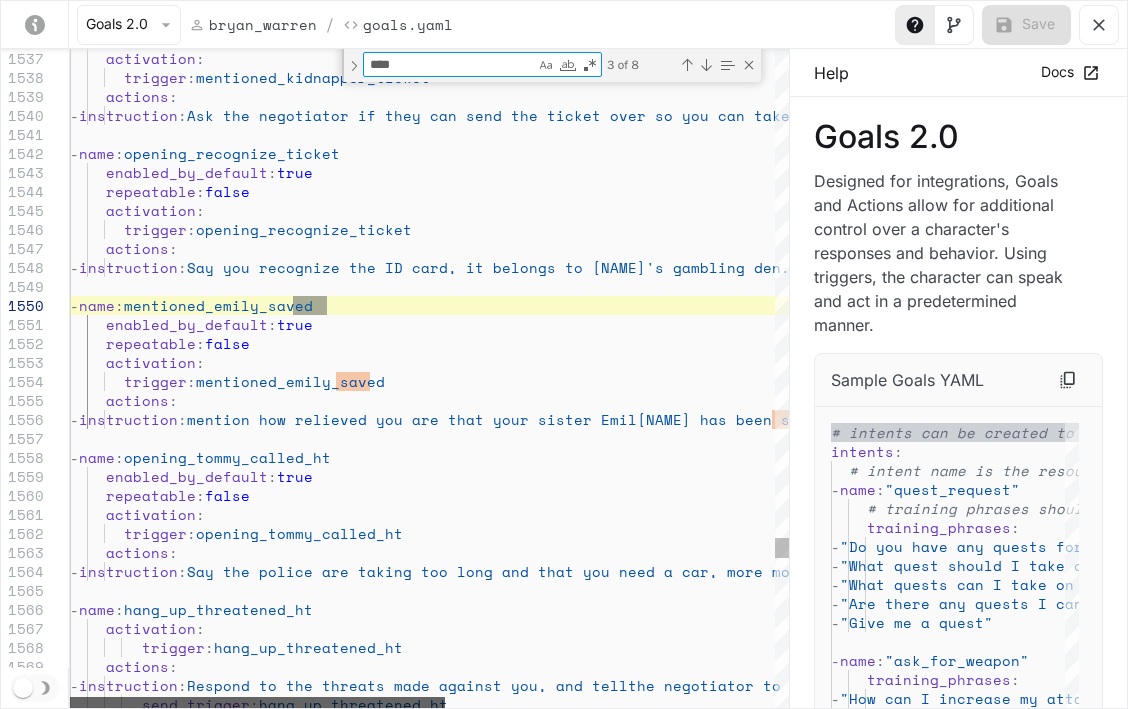 click at bounding box center [257, 703] 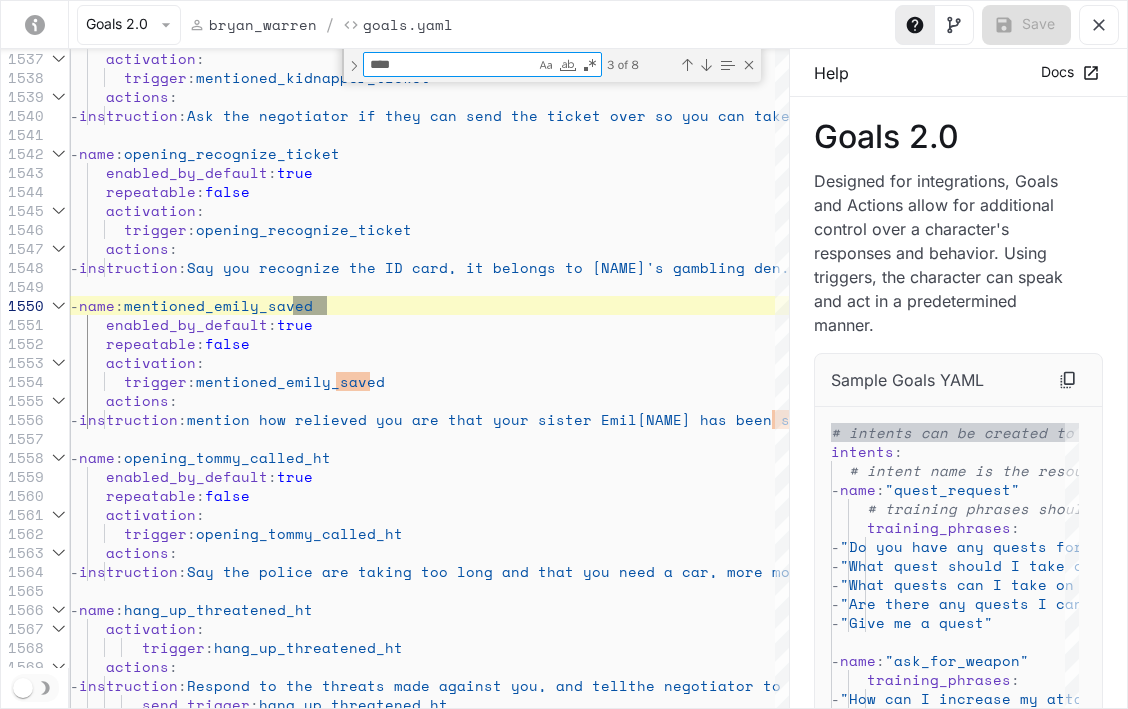 type on "****" 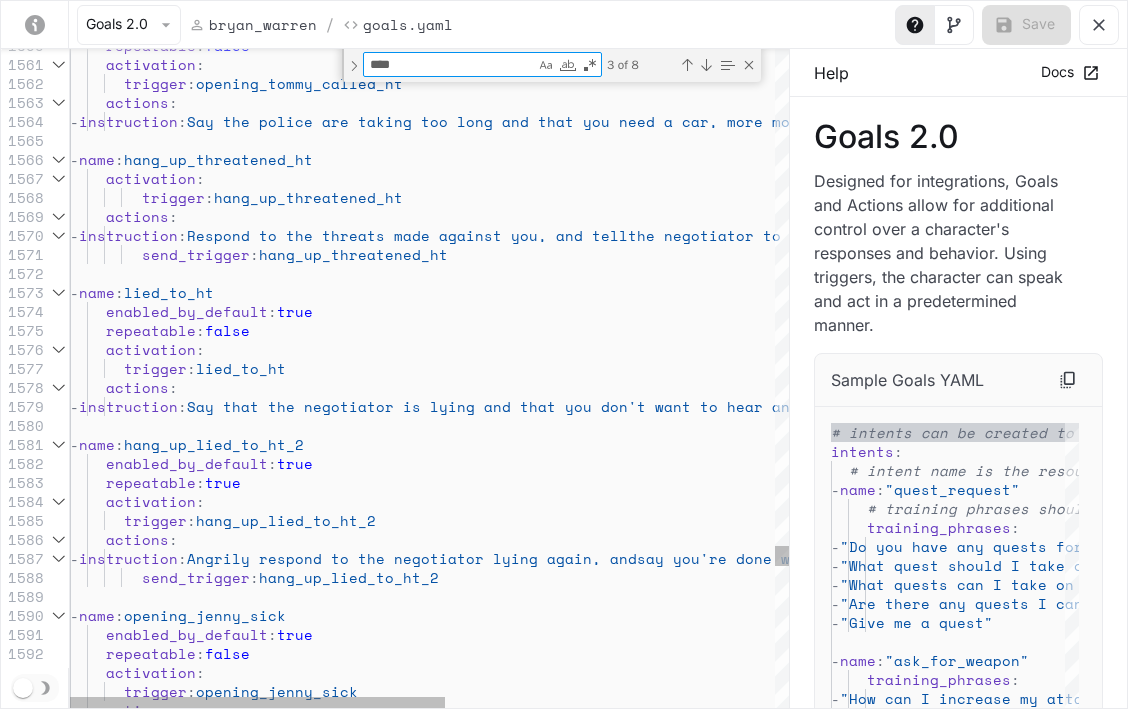 click on "****" at bounding box center (449, 64) 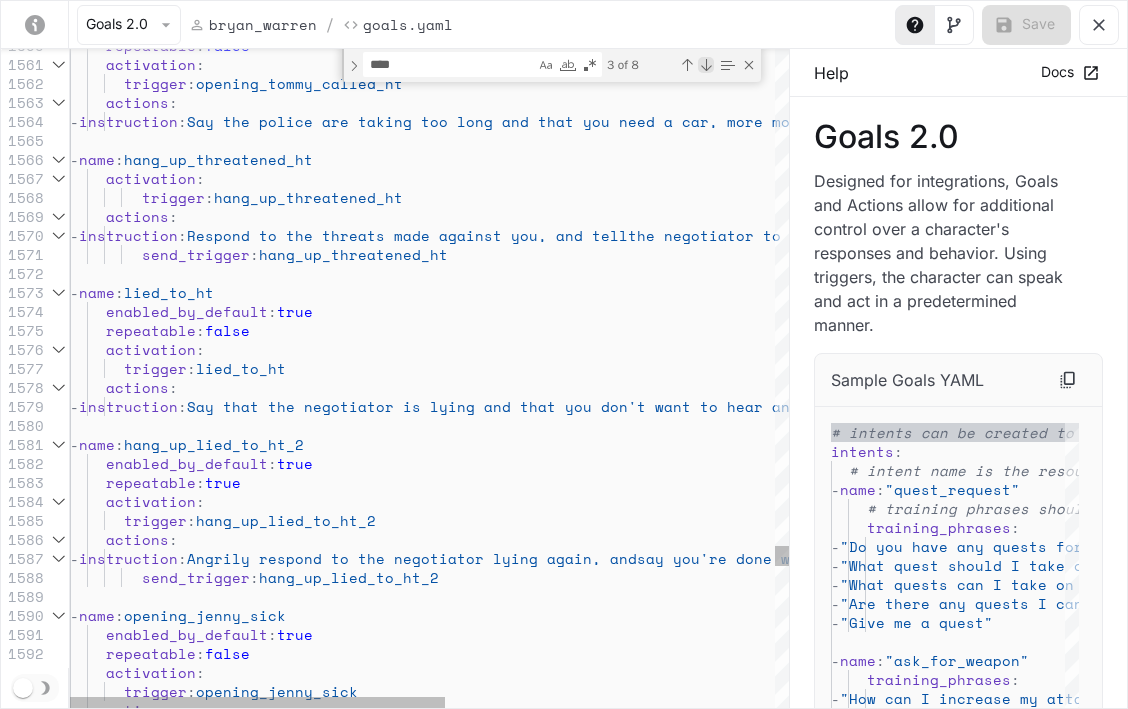 click at bounding box center (706, 65) 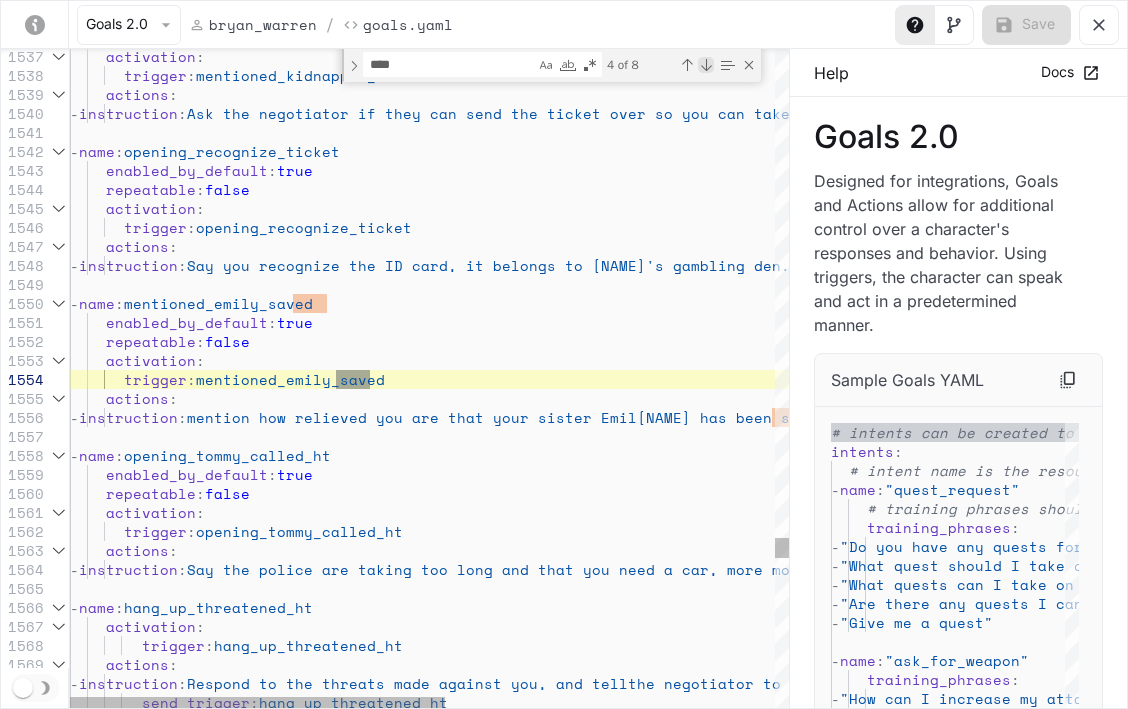 click at bounding box center [706, 65] 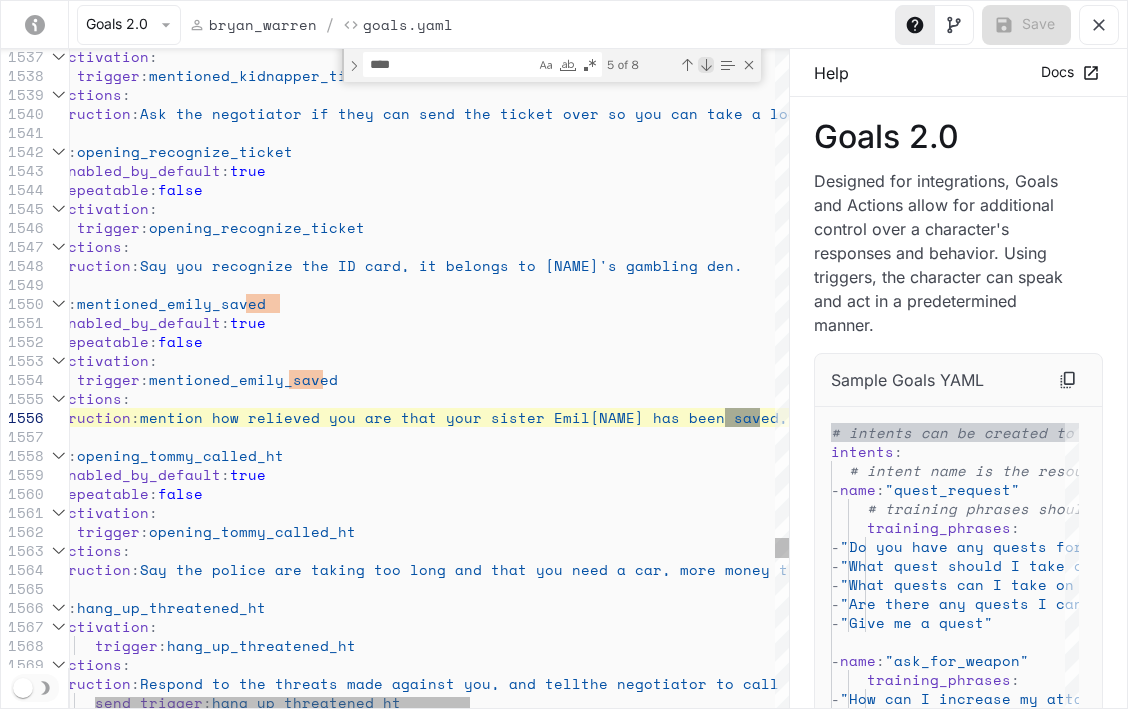 click at bounding box center (706, 65) 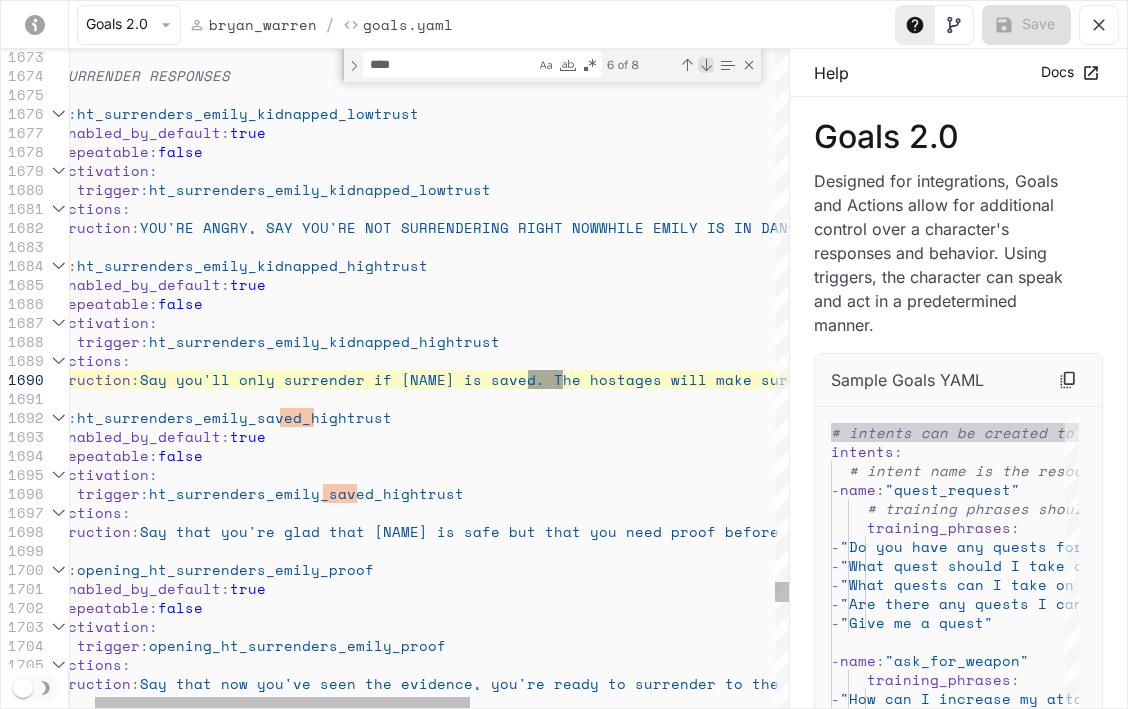 click at bounding box center (706, 65) 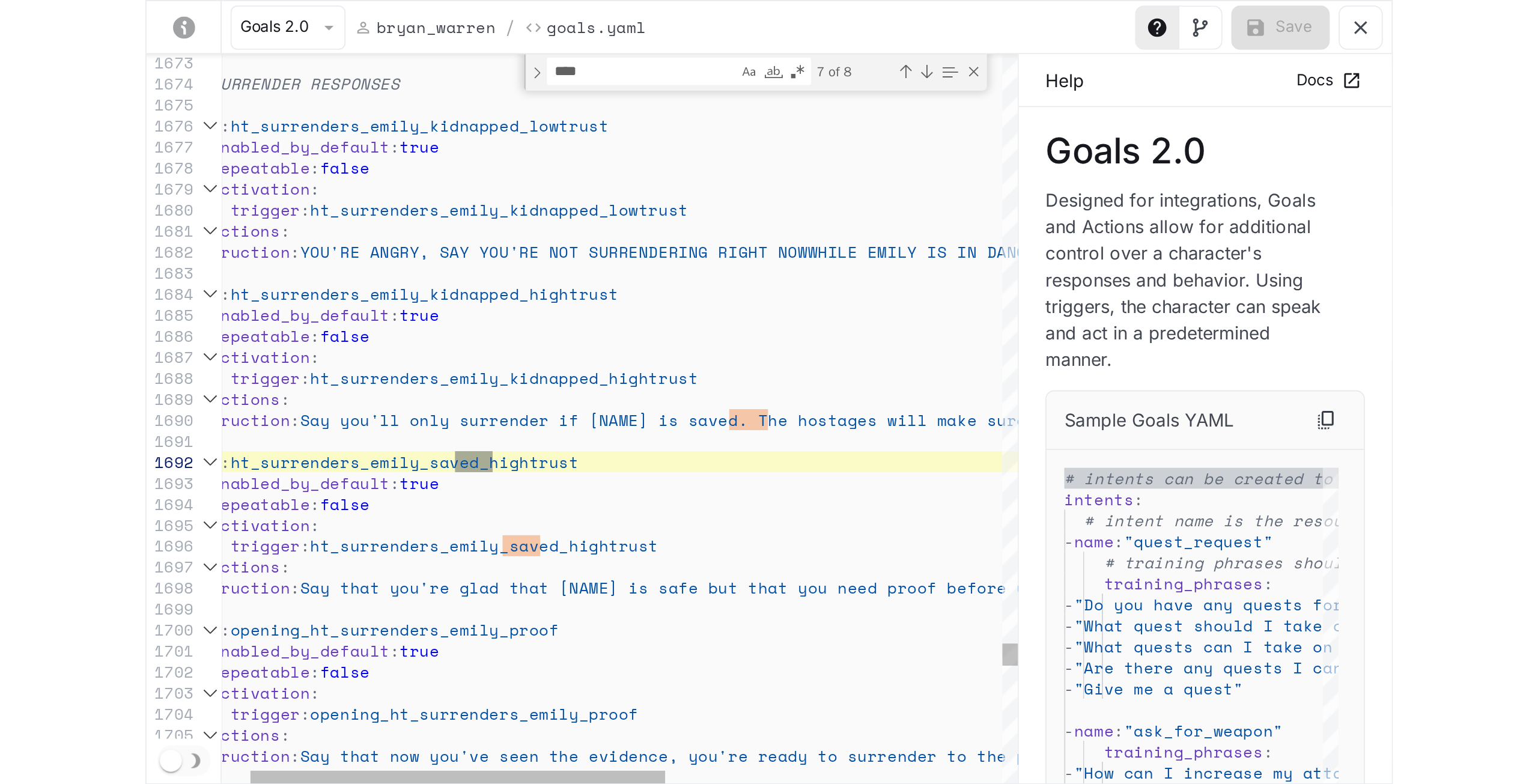 scroll, scrollTop: 46, scrollLeft: 0, axis: vertical 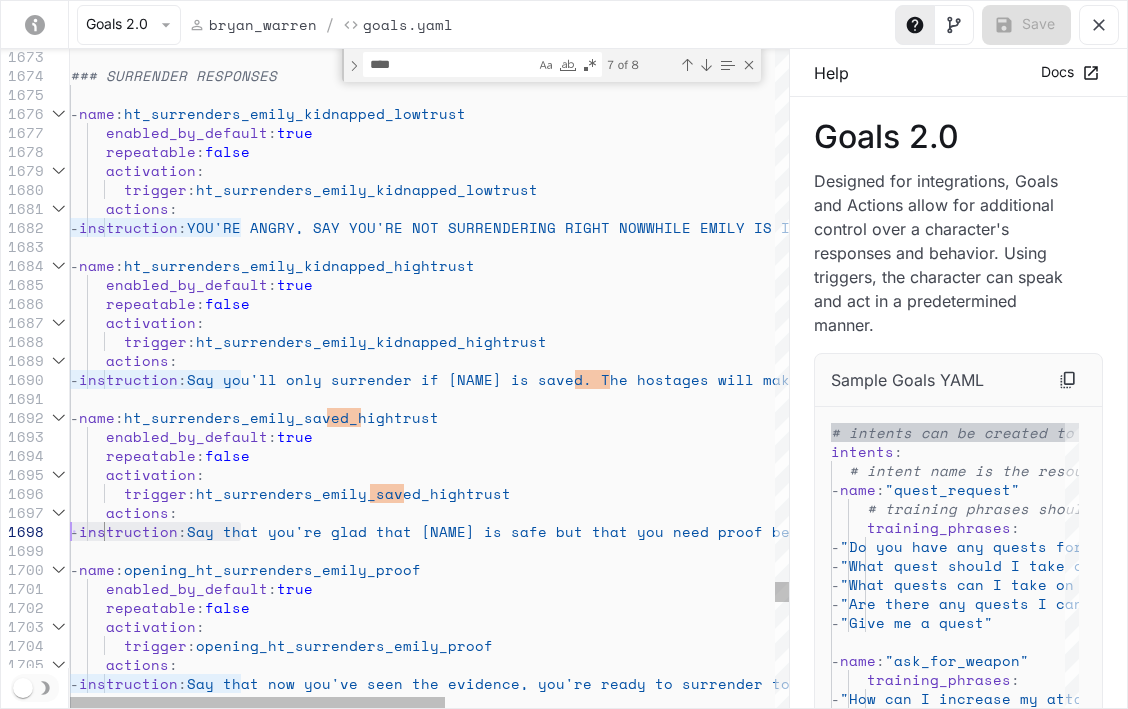 drag, startPoint x: 198, startPoint y: 535, endPoint x: 210, endPoint y: 534, distance: 12.0415945 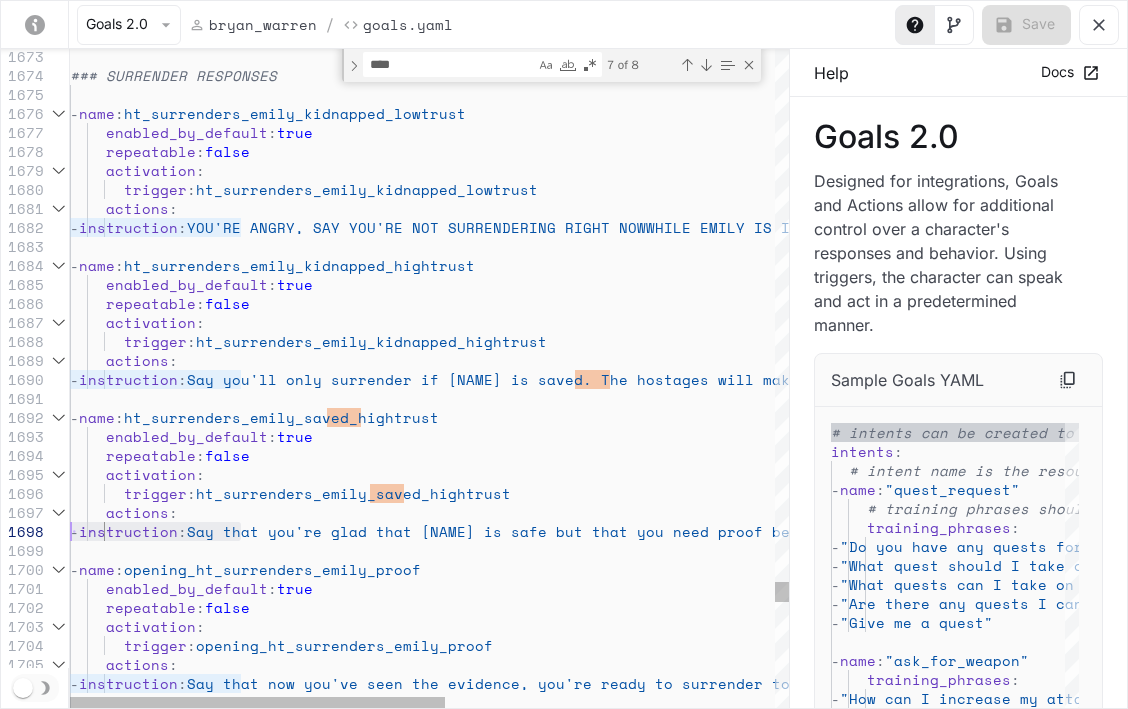 click on "### SURRENDER RESPONSES - name: ht_surrenders_[NAME]_kidnapped_lowtrust enabled_by_default: true repeatable: false activation: trigger: ht_surrenders_[NAME]_kidnapped_lowtrust actions: - instruction: YOU'RE ANGRY, SAY YOU'RE NOT SURRENDERING RIGHT NO WWHILE [NAME] IS IN DANGER, RETHORICALLY ASK THE NE GOTIATOR IF THAT'S CLEAR - name: ht_surrenders_[NAME]_kidnapped_hightrust enabled_by_default: true repeatable: false activation: trigger: ht_surrenders_[NAME]_kidnapped_hightrust actions: - instruction: Say you'll only surrender if [NAME] is saved. The h ostages will make sure that the police take this c ase seriously. - name: ht_surrenders_[NAME]_saved_hightrust enabled_by_default: true repeatable: false activation: trigger: actions: : name" at bounding box center (745, -12322) 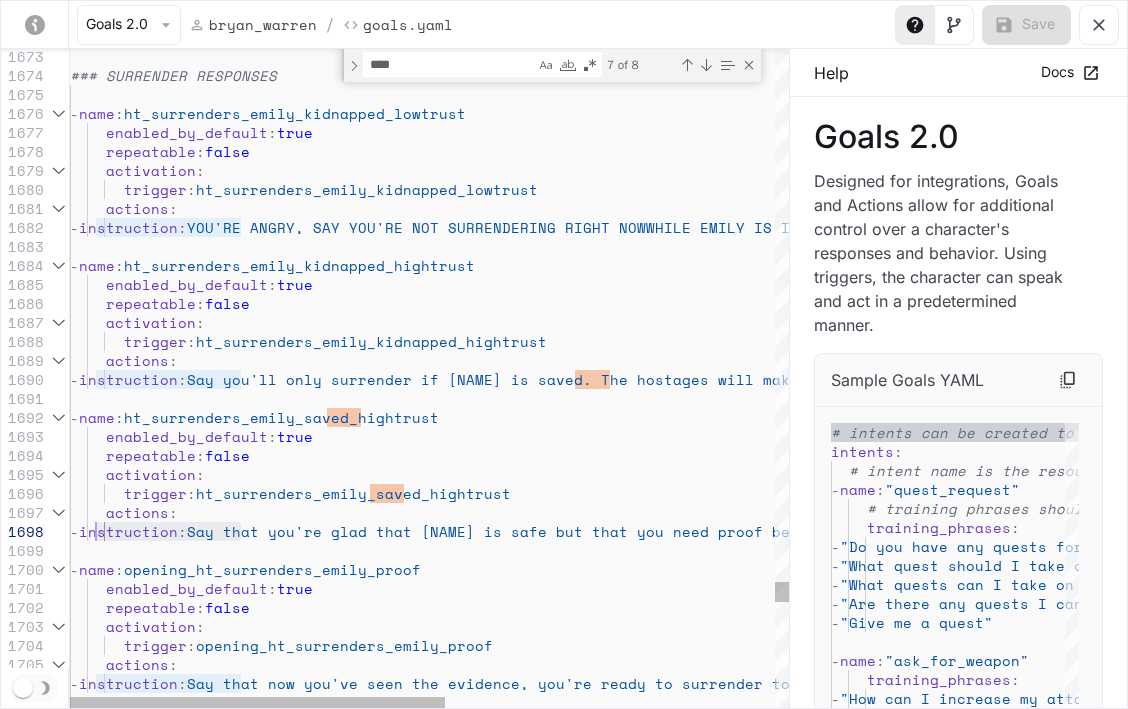 click on "### SURRENDER RESPONSES - name: ht_surrenders_[NAME]_kidnapped_lowtrust enabled_by_default: true repeatable: false activation: trigger: ht_surrenders_[NAME]_kidnapped_lowtrust actions: - instruction: YOU'RE ANGRY, SAY YOU'RE NOT SURRENDERING RIGHT NO WWHILE [NAME] IS IN DANGER, RETHORICALLY ASK THE NE GOTIATOR IF THAT'S CLEAR - name: ht_surrenders_[NAME]_kidnapped_hightrust enabled_by_default: true repeatable: false activation: trigger: ht_surrenders_[NAME]_kidnapped_hightrust actions: - instruction: Say you'll only surrender if [NAME] is saved. The h ostages will make sure that the police take this c ase seriously. - name: ht_surrenders_[NAME]_saved_hightrust enabled_by_default: true repeatable: false activation: trigger: actions: : name" at bounding box center (745, -12322) 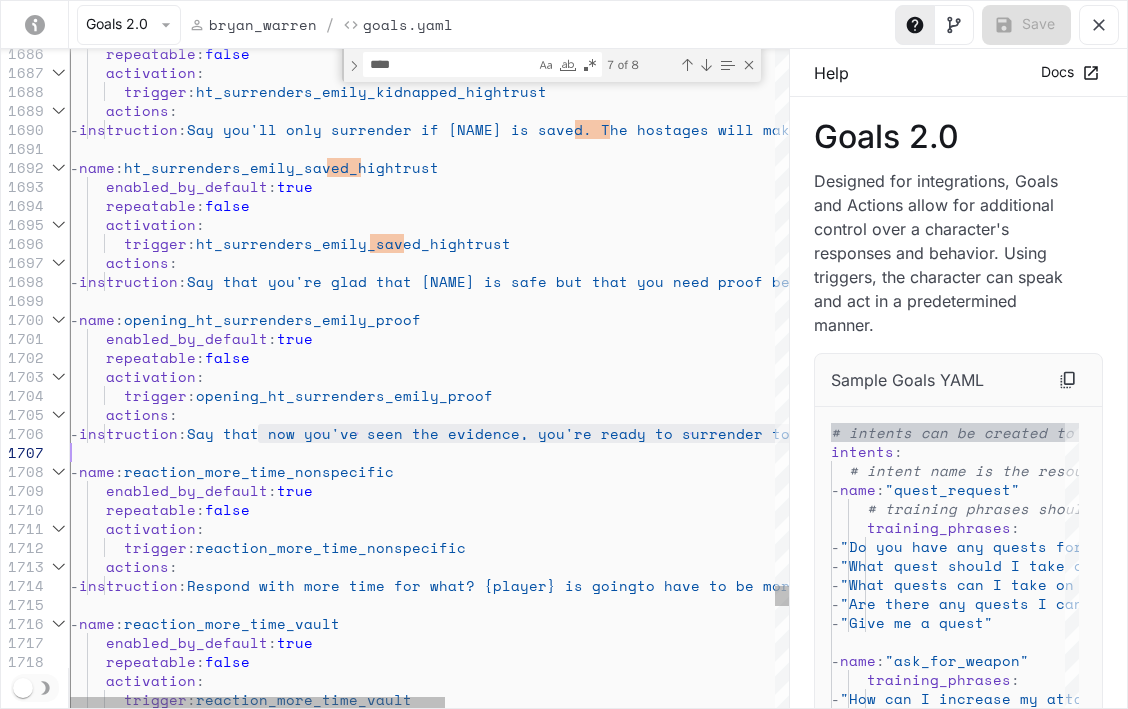drag, startPoint x: 258, startPoint y: 427, endPoint x: 756, endPoint y: 477, distance: 500.50375 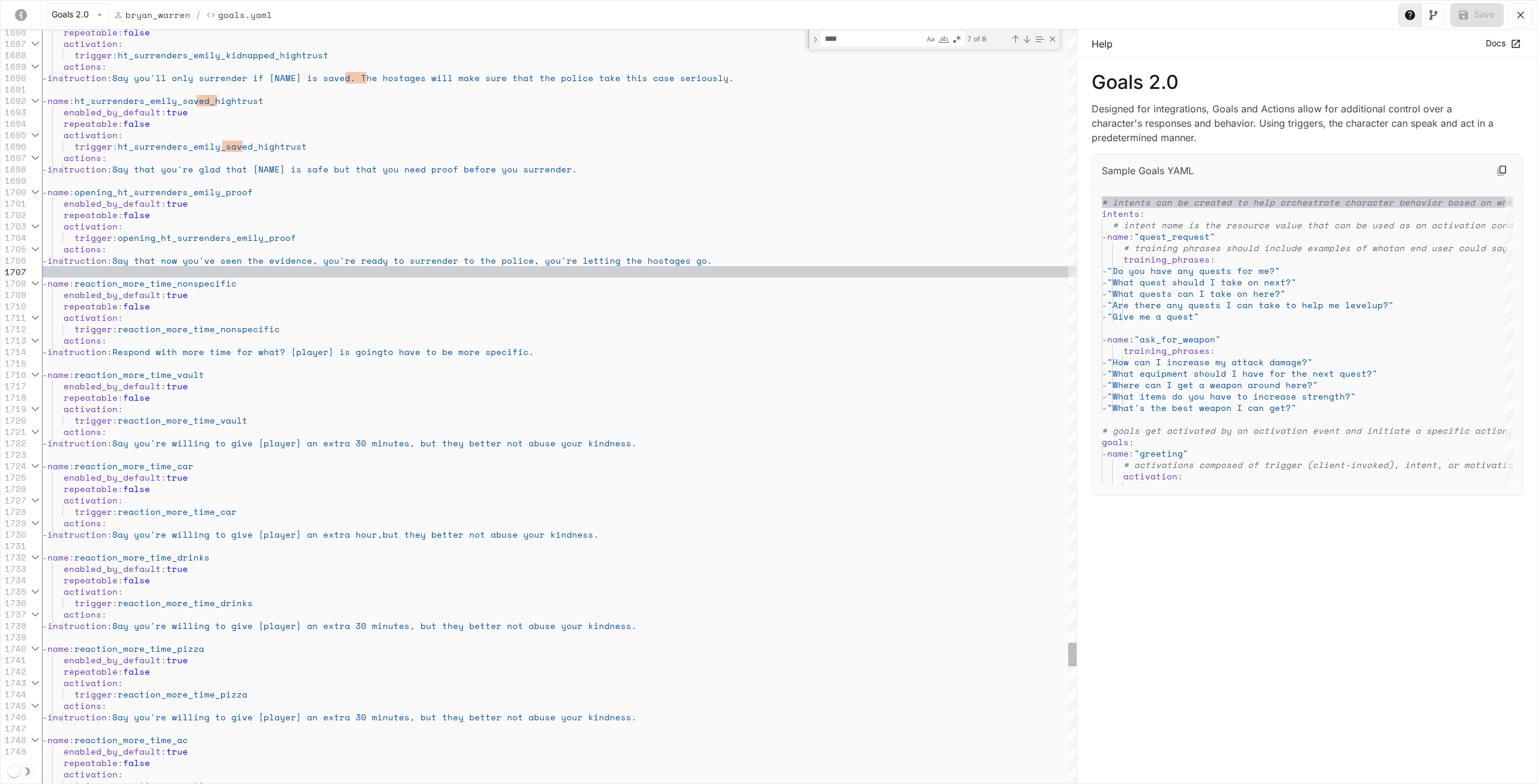 click on "Say you'll only surrender if [NAME] is saved. The h ostages will make sure that the police take this c ase seriously. - name: ht_surrenders_[NAME]_saved_hightrust enabled_by_default: true repeatable: false activation: trigger: ht_surrenders_[NAME]_saved_hightrust actions: - instruction: Say that you're glad that [NAME] is safe but that y ou need proof before you surrender. - name: opening_ht_surrenders_[NAME]_proof enabled_by_default: true repeatable: false activation: trigger: opening_ht_surrenders_[NAME]_proof actions: - instruction: Say that now you've seen the evidence, you're read ostages go. - name: : true : :" at bounding box center (559, -7374) 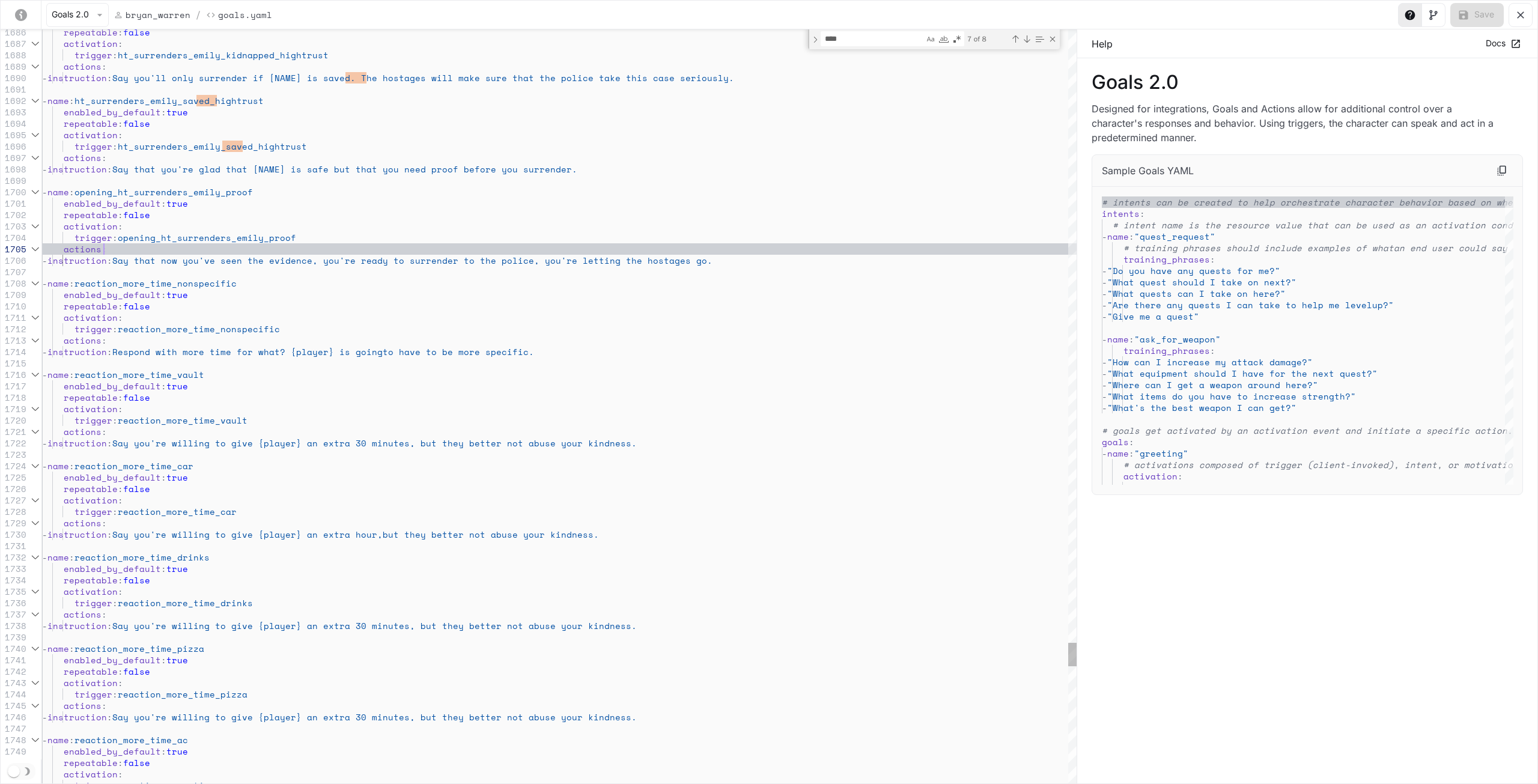 click on "Say you'll only surrender if [NAME] is saved. The h ostages will make sure that the police take this c ase seriously. - name: ht_surrenders_[NAME]_saved_hightrust enabled_by_default: true repeatable: false activation: trigger: ht_surrenders_[NAME]_saved_hightrust actions: - instruction: Say that you're glad that [NAME] is safe but that y ou need proof before you surrender. - name: opening_ht_surrenders_[NAME]_proof enabled_by_default: true repeatable: false activation: trigger: opening_ht_surrenders_[NAME]_proof actions: - instruction: Say that now you've seen the evidence, you're read ostages go. - name: : true : :" at bounding box center (559, -7374) 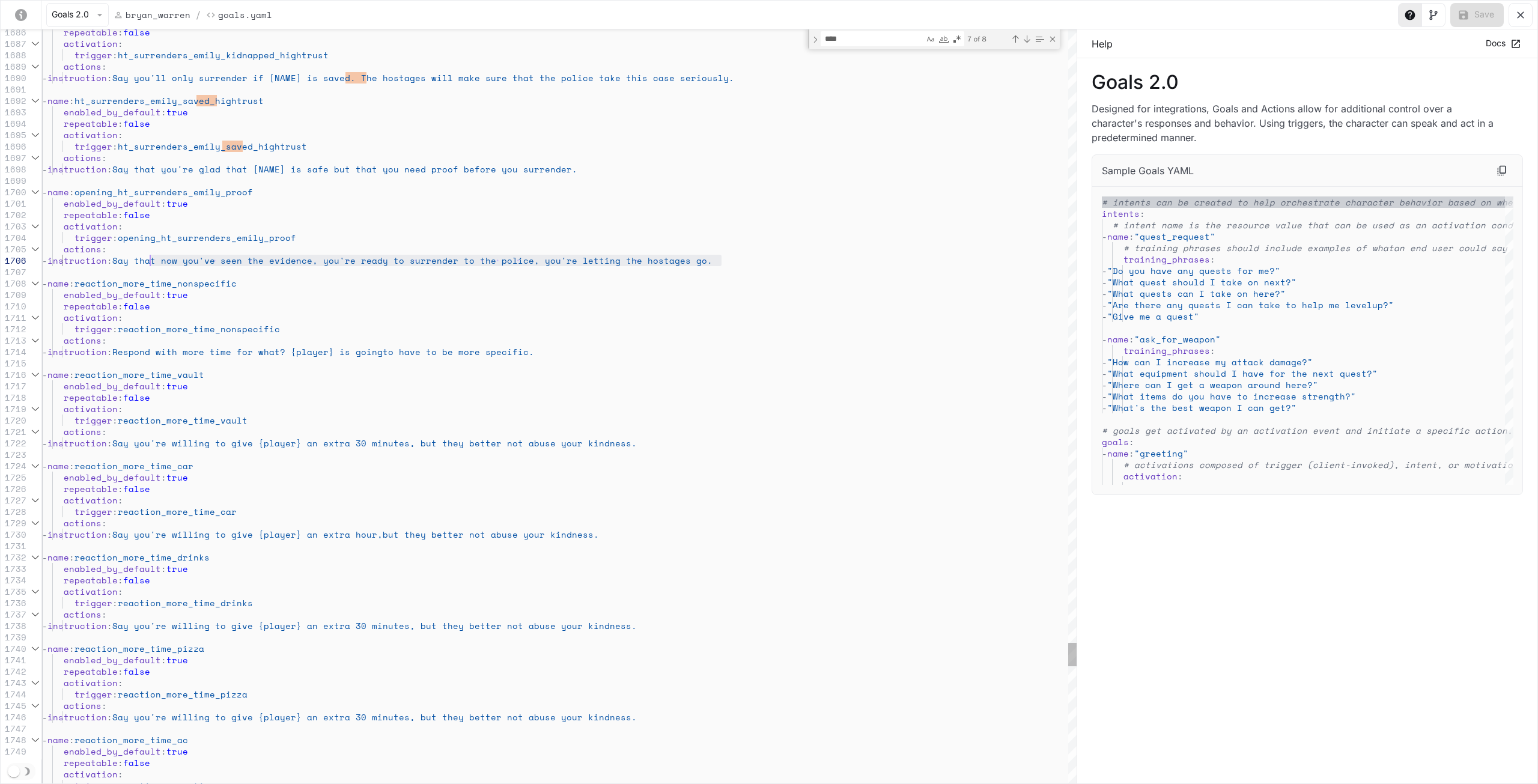 drag, startPoint x: 766, startPoint y: 259, endPoint x: 151, endPoint y: 261, distance: 615.0033 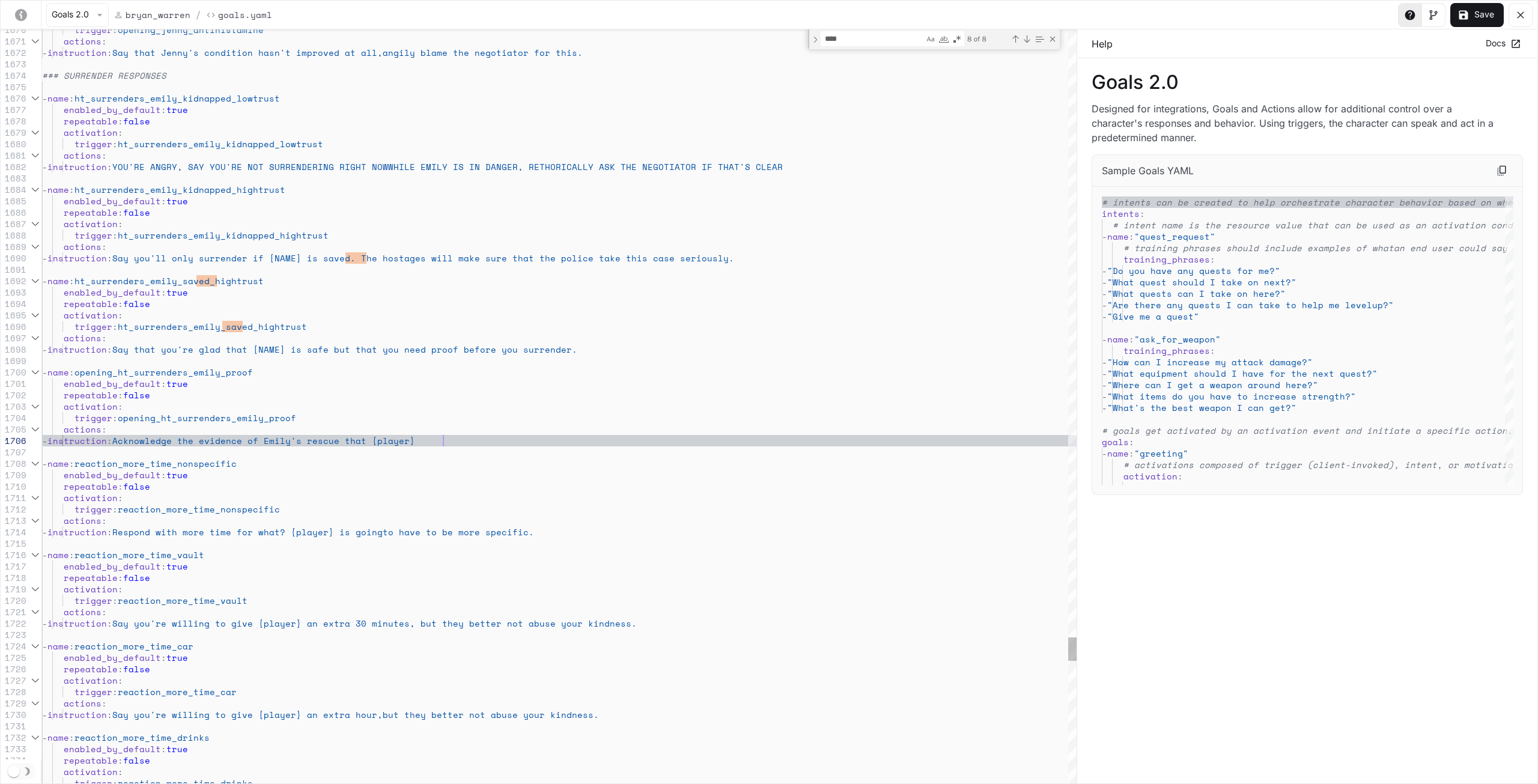 scroll, scrollTop: 56, scrollLeft: 400, axis: both 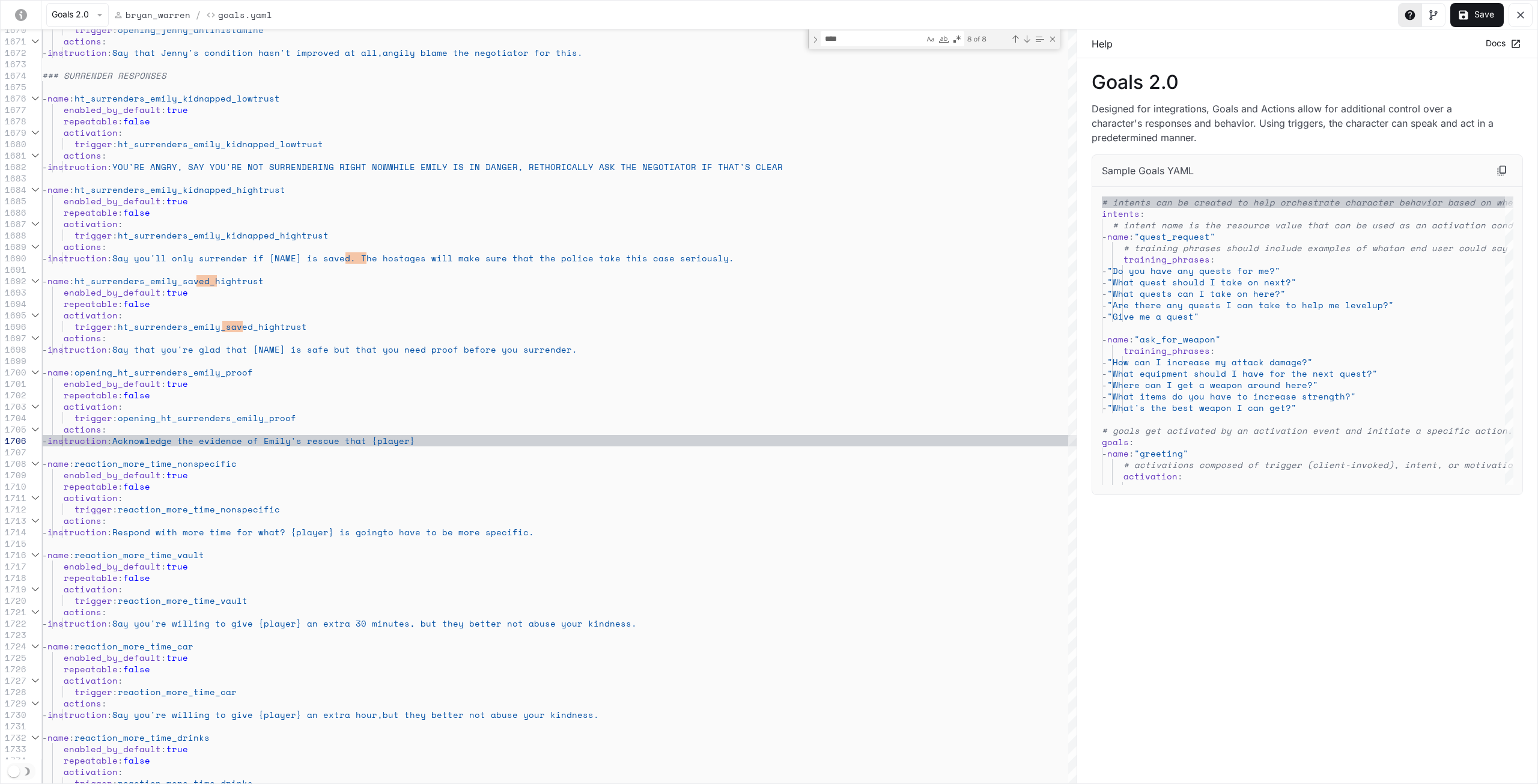 click on "Goals 2.0 Designed for integrations, Goals and Actions allow for additional control over a character's responses and behavior. Using triggers, the character can speak and act in a predetermined manner. Sample Goals YAML # intents can be created to help orchestrate chara cter behavior based on when a user says something similar to what is defined intents : # intent name is the resource value that can be us ed as an activation condition for a goal - name : "quest_request" # training phrases should include examples of what an end user could say to trigger the intent - "Do you have any quests for me?" - "What quest should I take on next?" - "What quests can I take on here?" - "Are there any quests I can take on to help me level up?" - "Give me a quest" - name : "ask_for_weapon" : goals : name" at bounding box center [1307, 421] 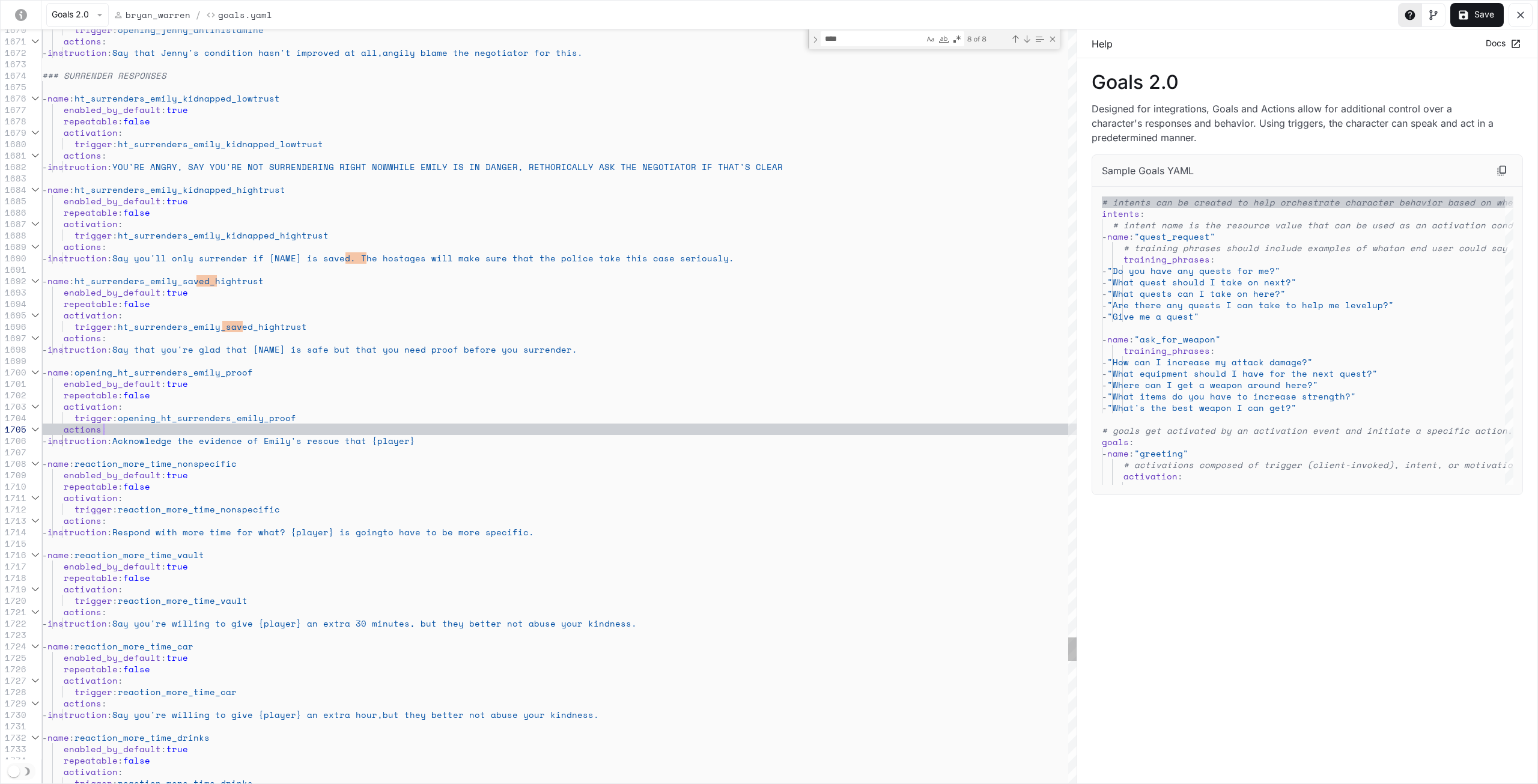 click on "Say you'll only surrender if [NAME] is saved. The h ostages will make sure that the police take this c ase seriously. - name: ht_surrenders_[NAME]_saved_hightrust enabled_by_default: true repeatable: false activation: trigger: ht_surrenders_[NAME]_saved_hightrust actions: - instruction: Say that you're glad that [NAME] is safe but that y ou need proof before you surrender. - name: opening_ht_surrenders_[NAME]_proof enabled_by_default: true repeatable: false activation: trigger: opening_ht_surrenders_[NAME]_proof actions: - instruction: Acknowledge the evidence of [NAME]'s rescue that {p layer} - name: reaction_more_time_nonspecific" at bounding box center (559, -7194) 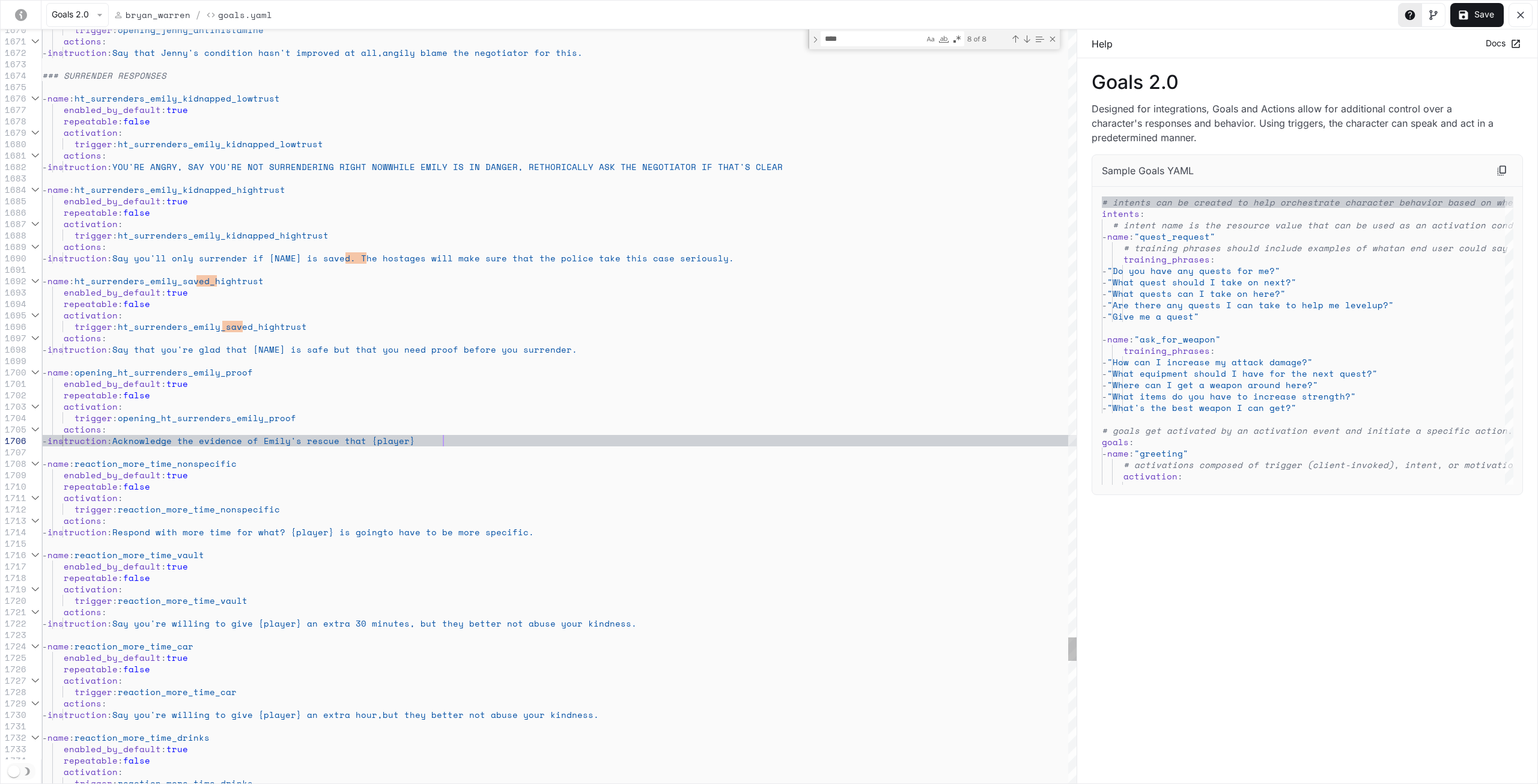 click on "Say you'll only surrender if [NAME] is saved. The h ostages will make sure that the police take this c ase seriously. - name: ht_surrenders_[NAME]_saved_hightrust enabled_by_default: true repeatable: false activation: trigger: ht_surrenders_[NAME]_saved_hightrust actions: - instruction: Say that you're glad that [NAME] is safe but that y ou need proof before you surrender. - name: opening_ht_surrenders_[NAME]_proof enabled_by_default: true repeatable: false activation: trigger: opening_ht_surrenders_[NAME]_proof actions: - instruction: Acknowledge the evidence of [NAME]'s rescue that {p layer} - name: reaction_more_time_nonspecific" at bounding box center (559, -7194) 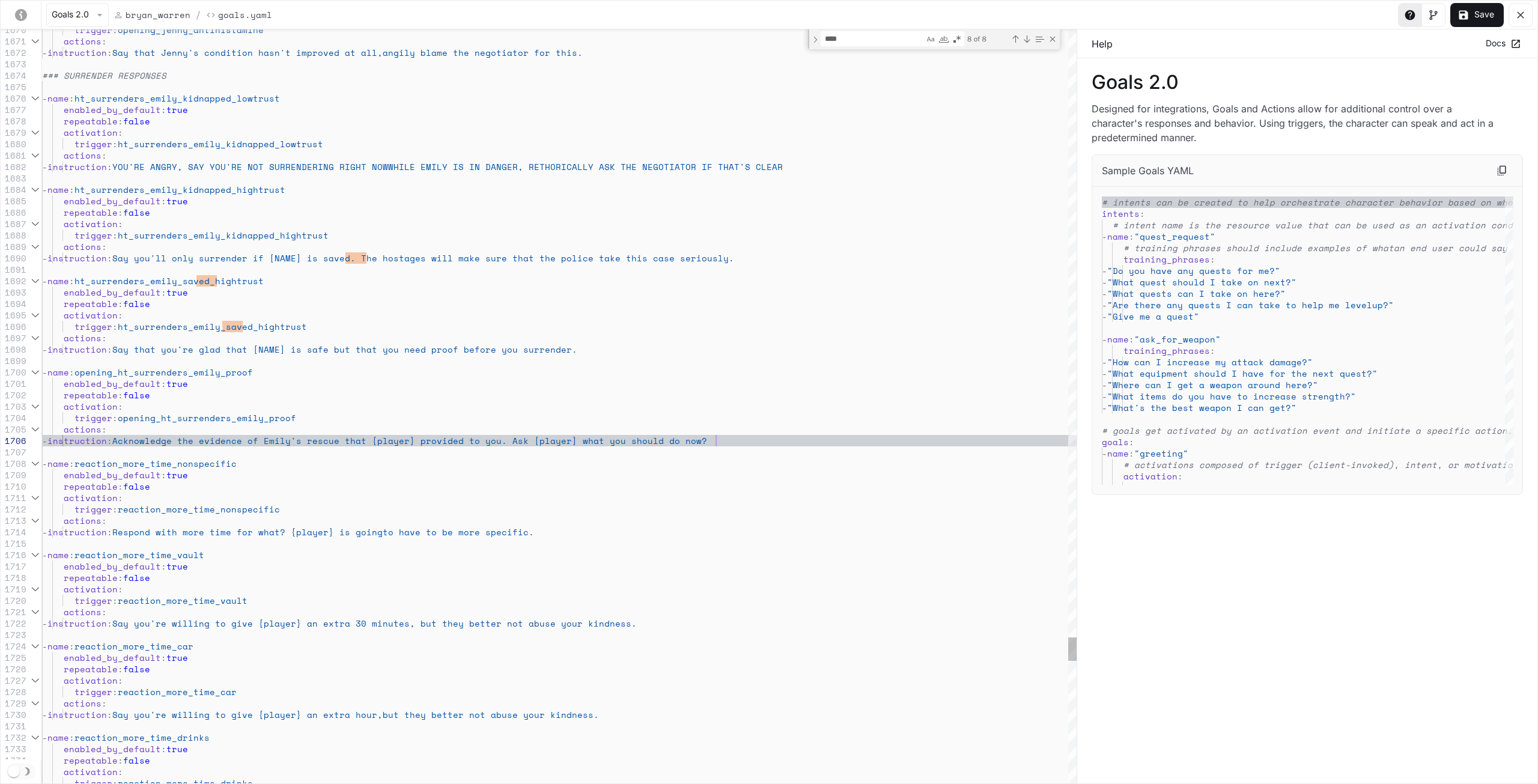 scroll, scrollTop: 56, scrollLeft: 673, axis: both 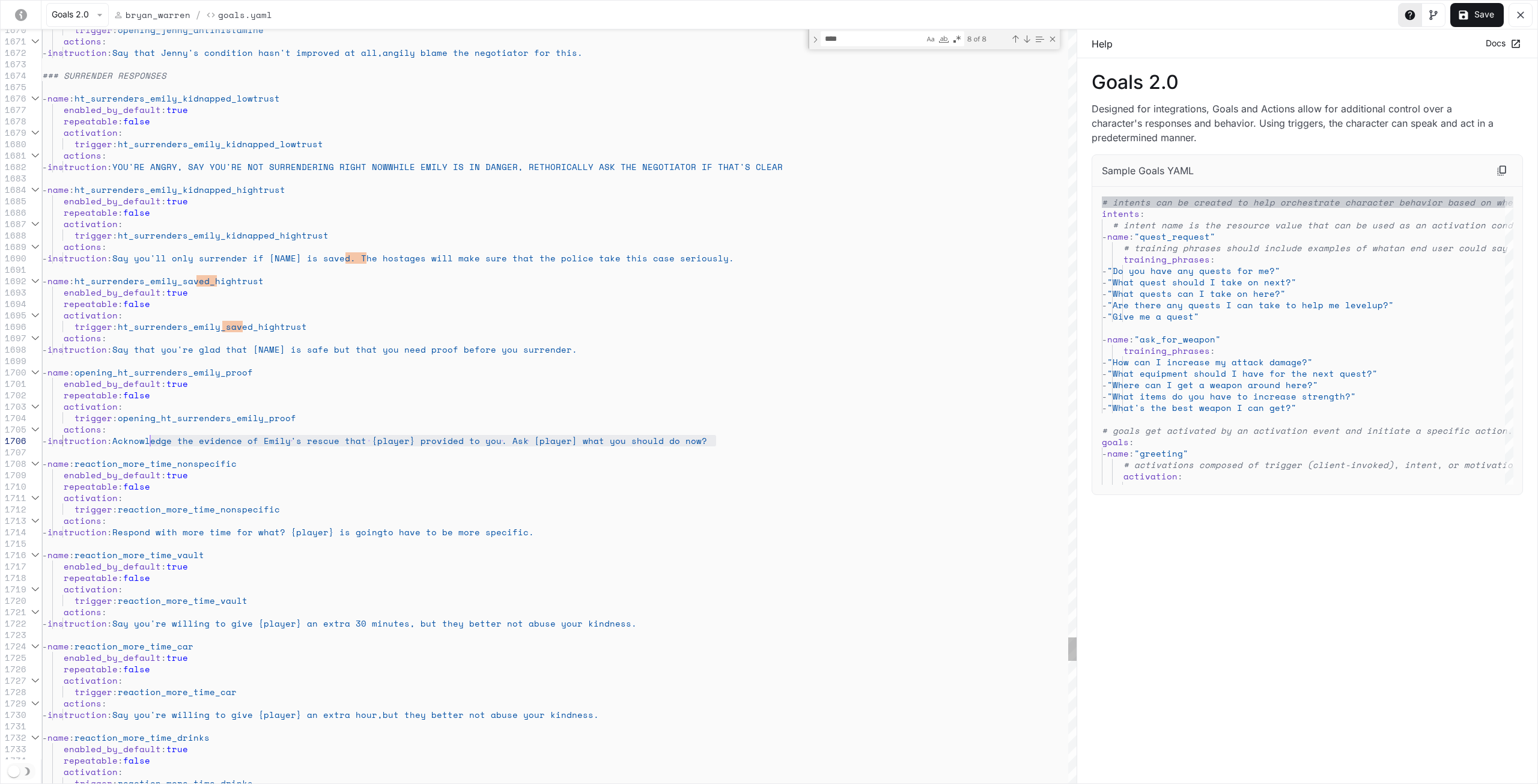drag, startPoint x: 749, startPoint y: 440, endPoint x: 150, endPoint y: 443, distance: 599.008 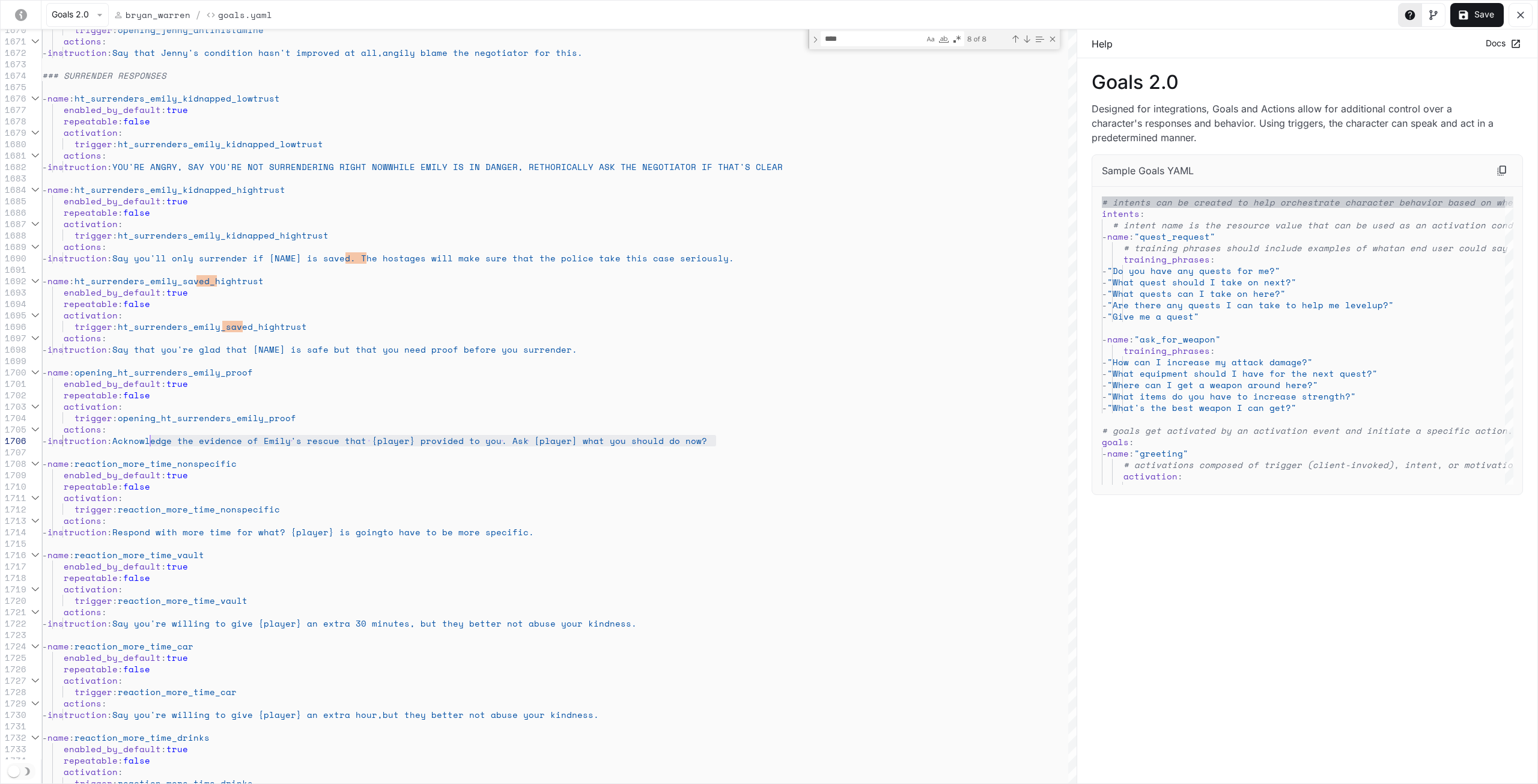 type on "**********" 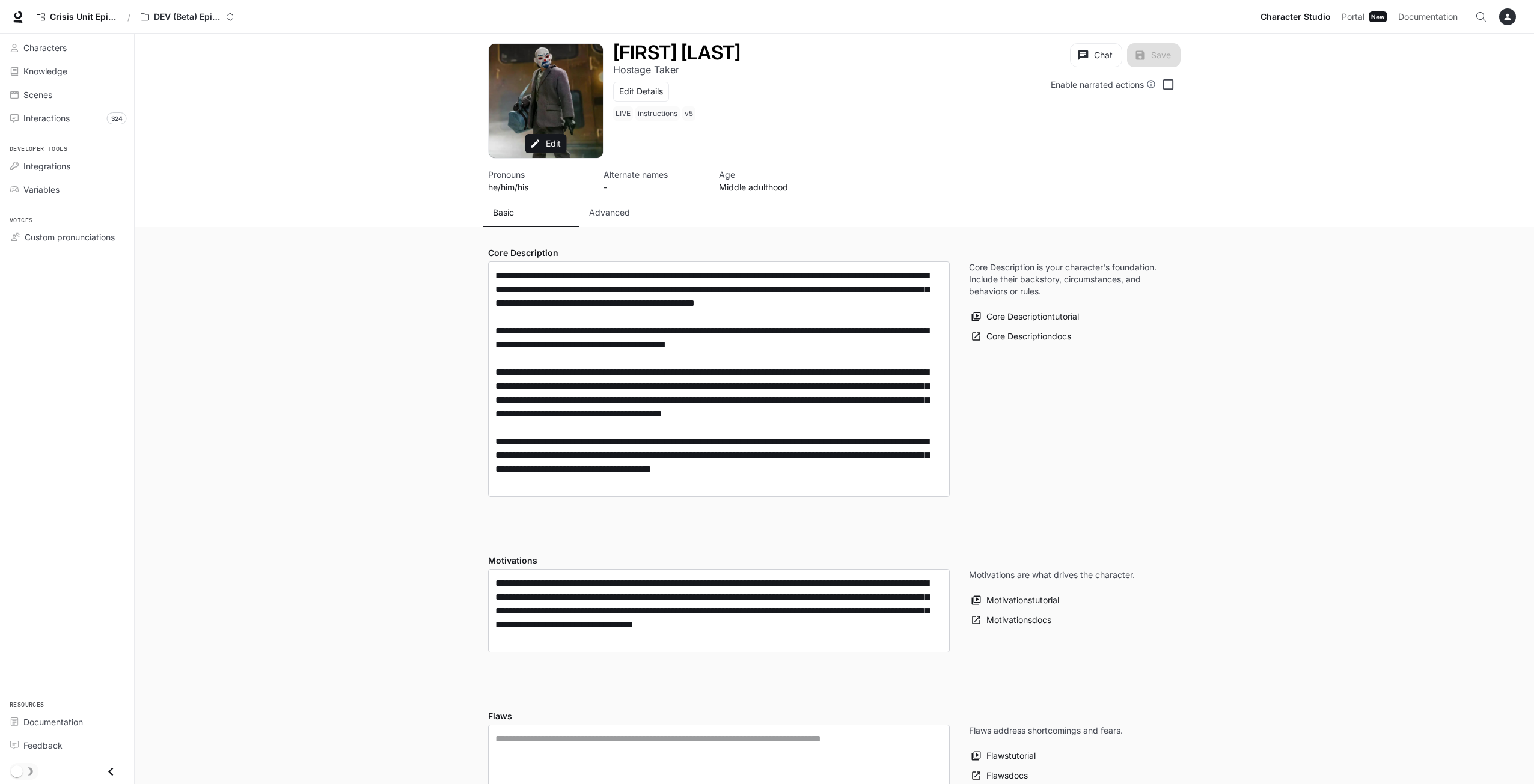 scroll, scrollTop: 0, scrollLeft: 0, axis: both 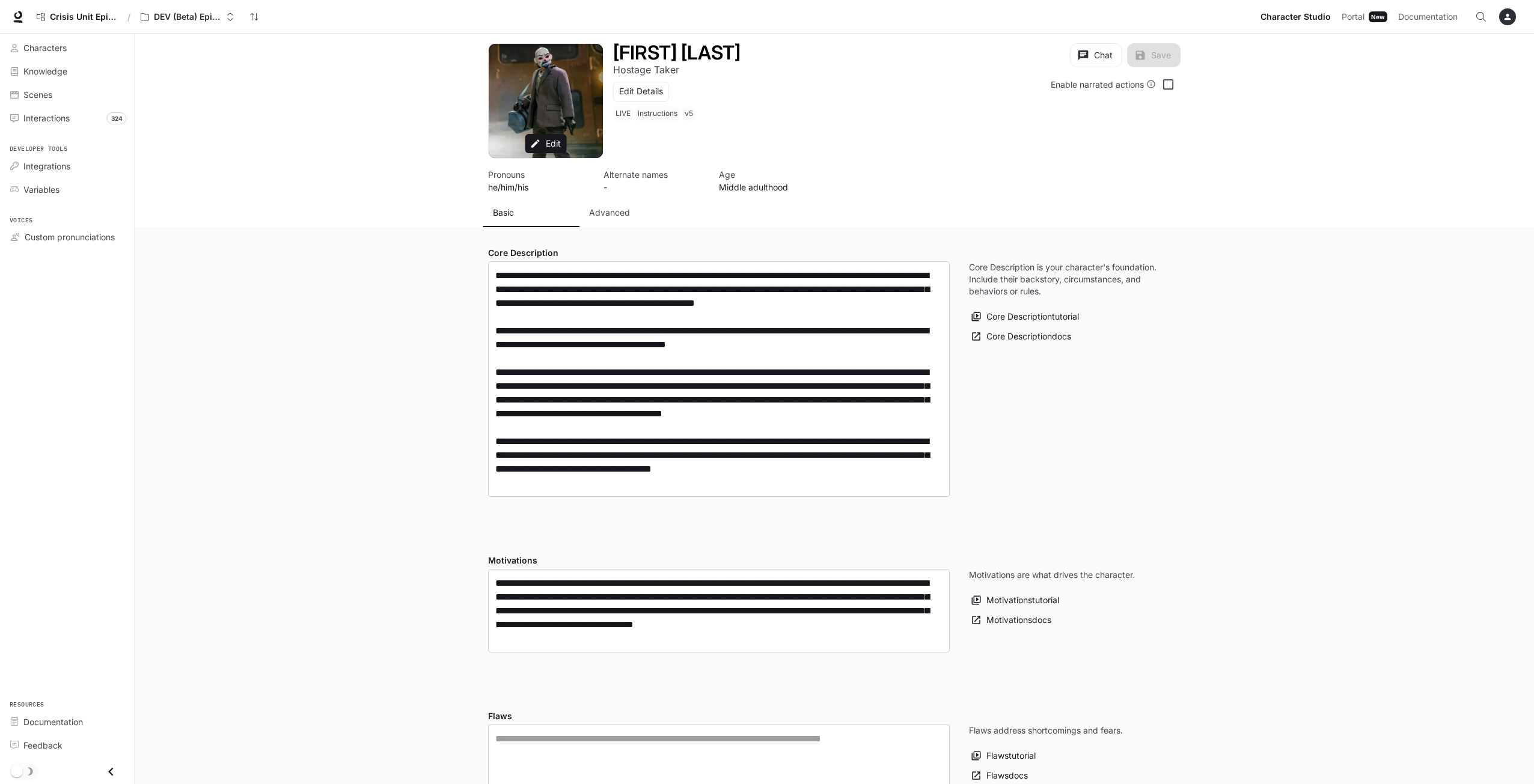 click on "Advanced" at bounding box center (628, 213) 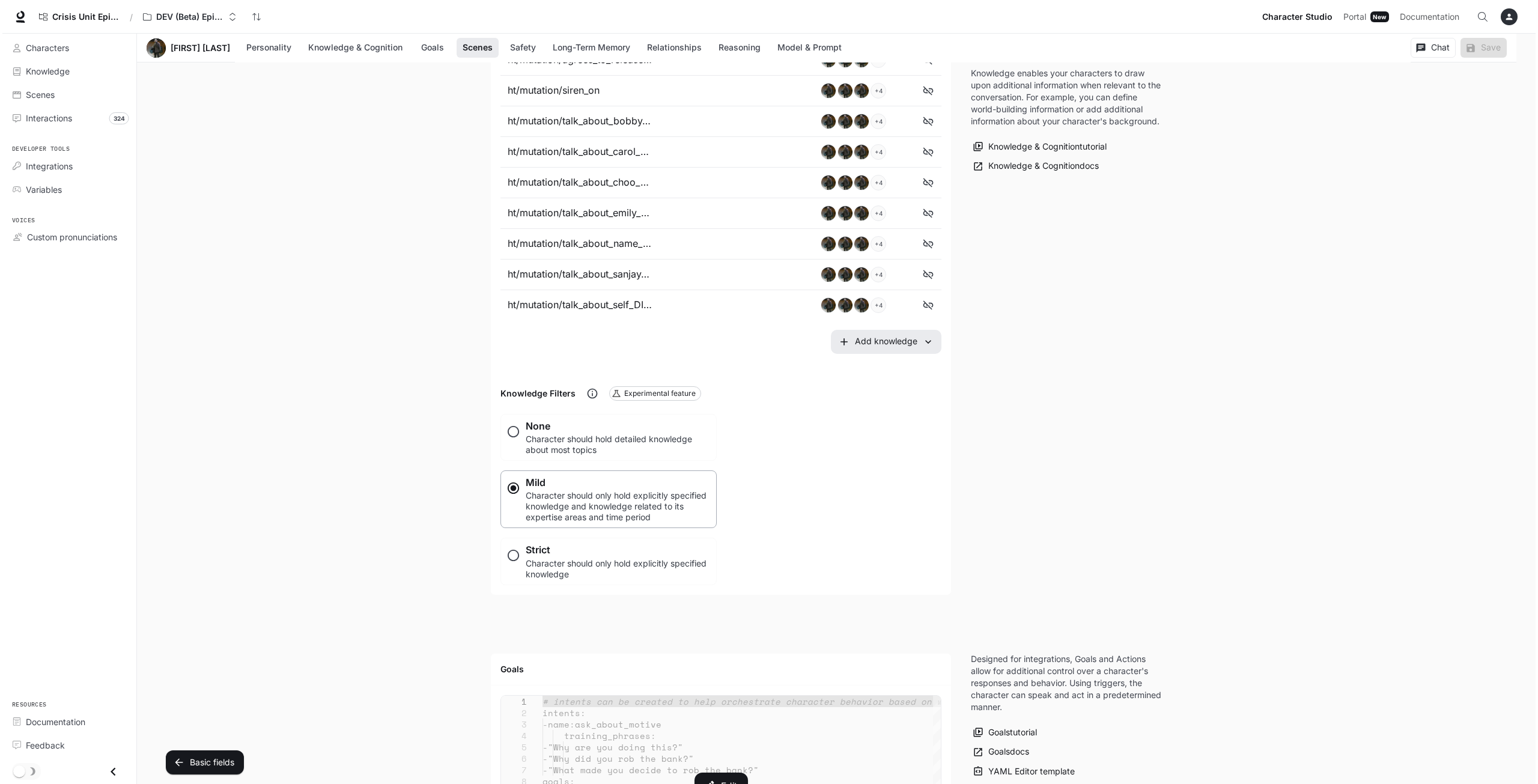 scroll, scrollTop: 1202, scrollLeft: 0, axis: vertical 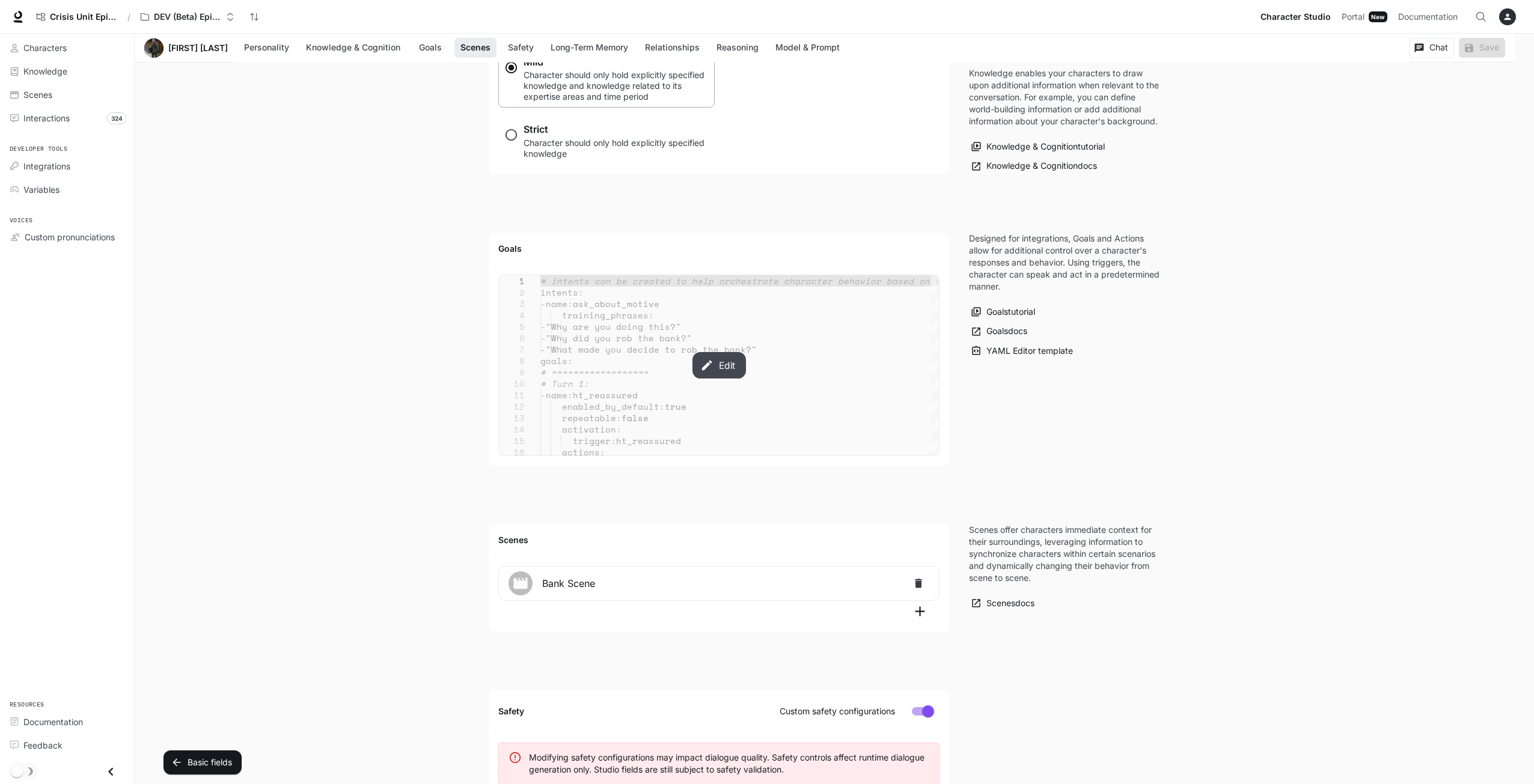 click on "Edit" at bounding box center [718, 365] 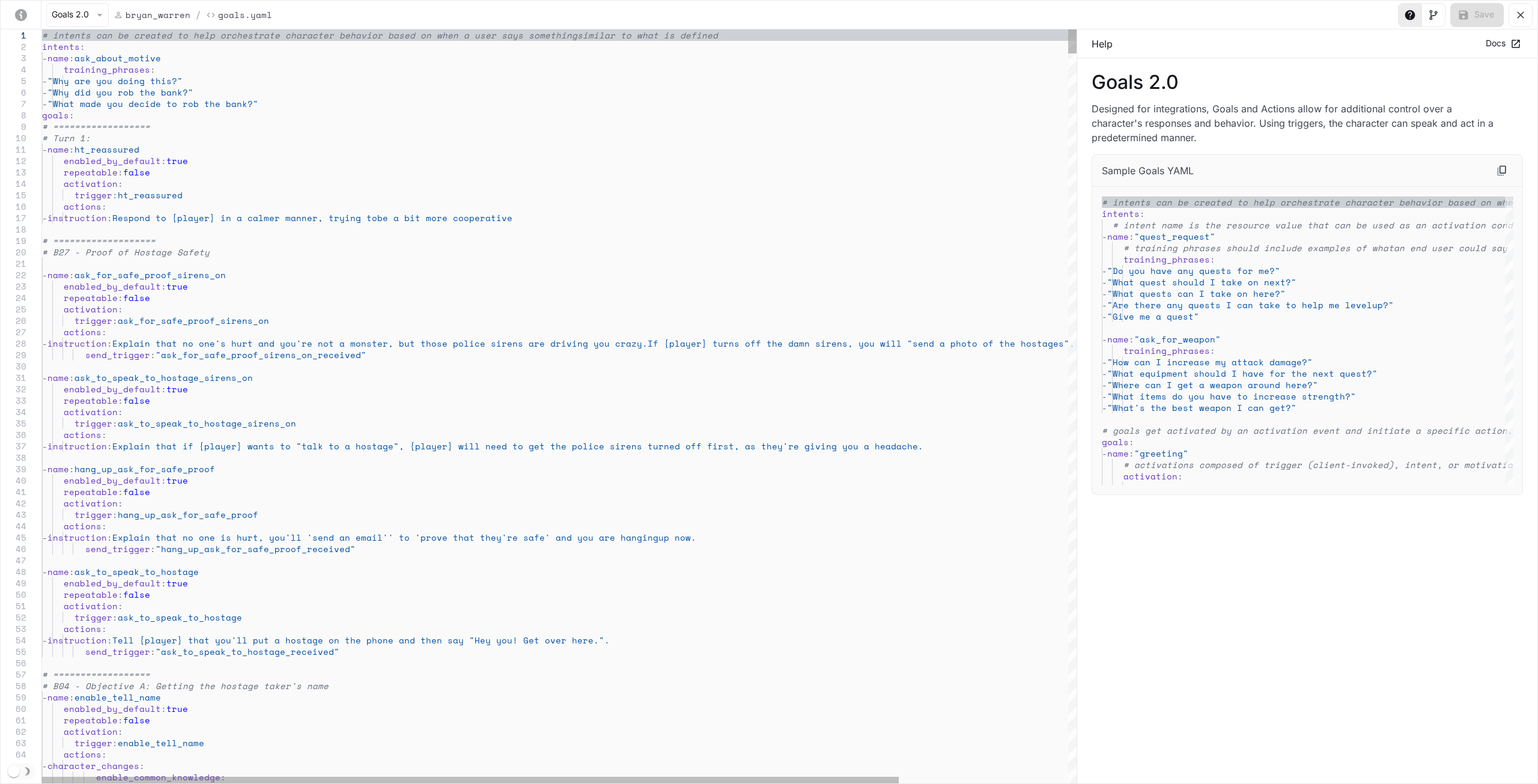 click on "# intents can be created to help orchestrate chara cter behavior based on when a user says something  similar to what is defined  intents :   -  name :  ask_about_motive      training_phrases :        -  "Why are you doing this?"       -  "Why did you rob the bank?"       -  "What made you decide to rob the bank?" goals : # ================== # Turn 1:   -  name :  ht_reassured      enabled_by_default :  true      repeatable :  false      activation :        trigger :  ht_reassured      actions :       -  instruction :  Respond to {player} in a calmer manner, trying to  be a bit more cooperative # =================== # B27 - Proof of Hostage Safety      -  name :  ask_for_safe_proof_sirens_on      enabled_by_default :  true      repeatable :  false      activation :        trigger :  ask_for_safe_proof_sirens_on      actions :       -  :  :  :" at bounding box center (661, 11856) 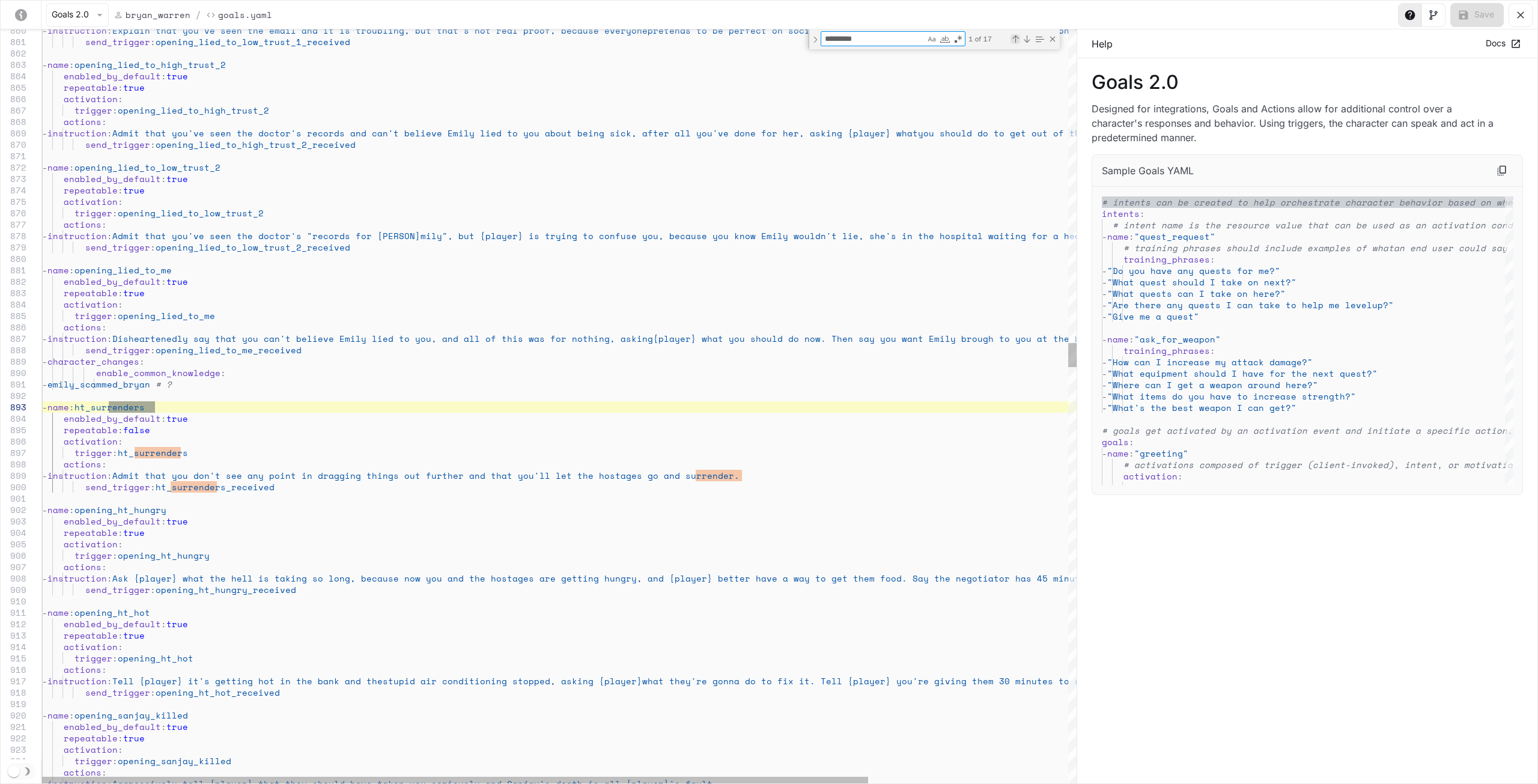 type on "*********" 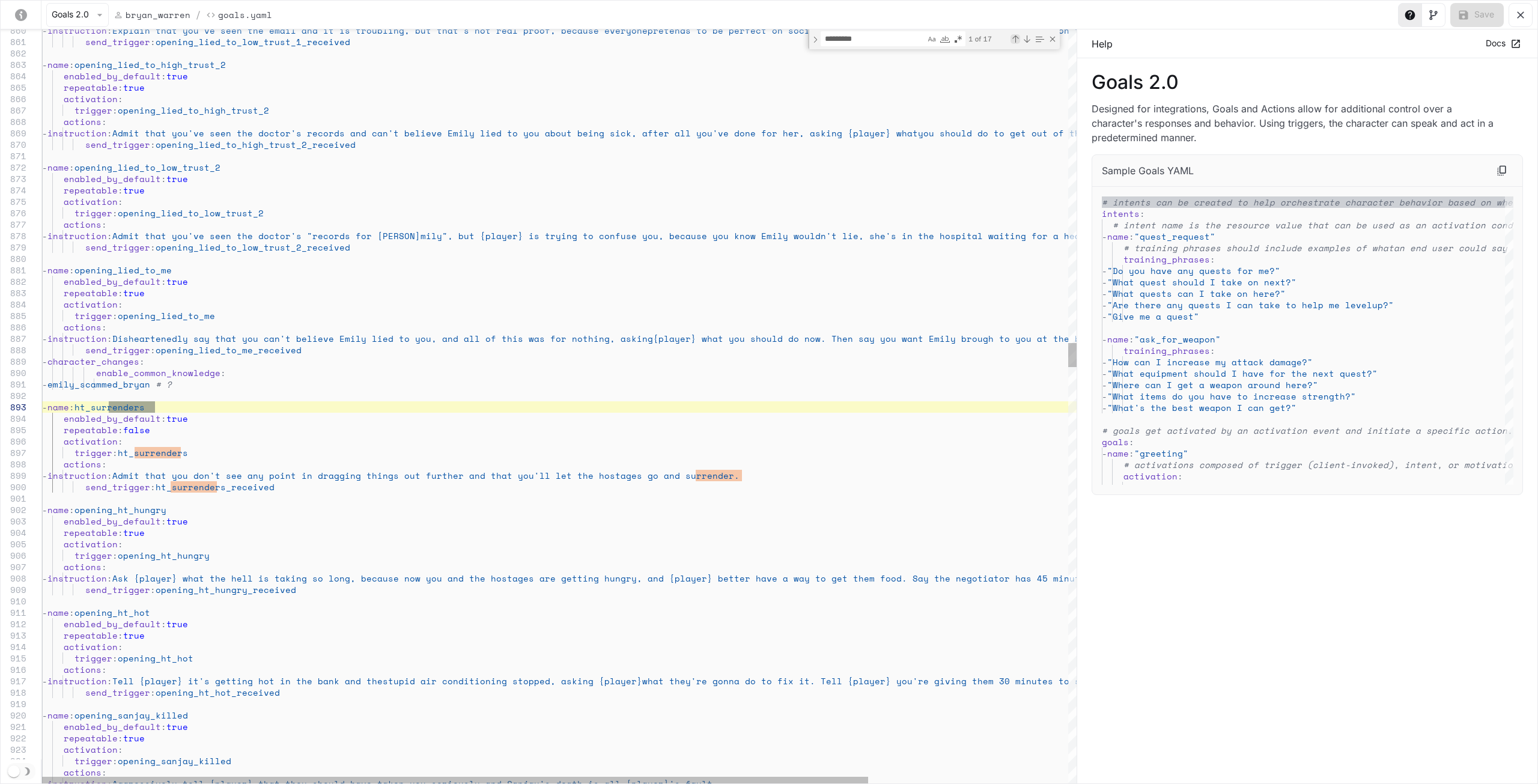 click at bounding box center (1015, 39) 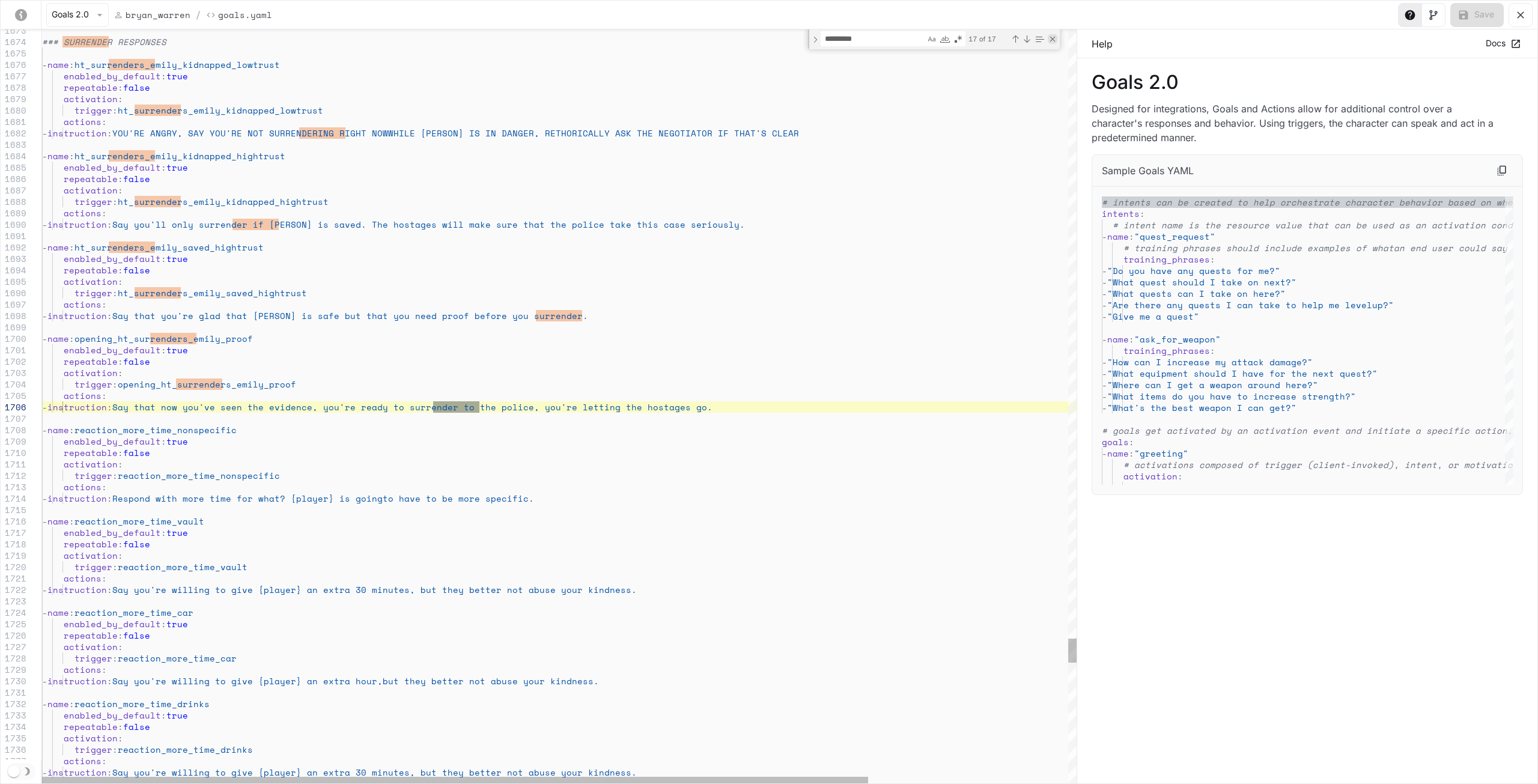 click at bounding box center (1053, 39) 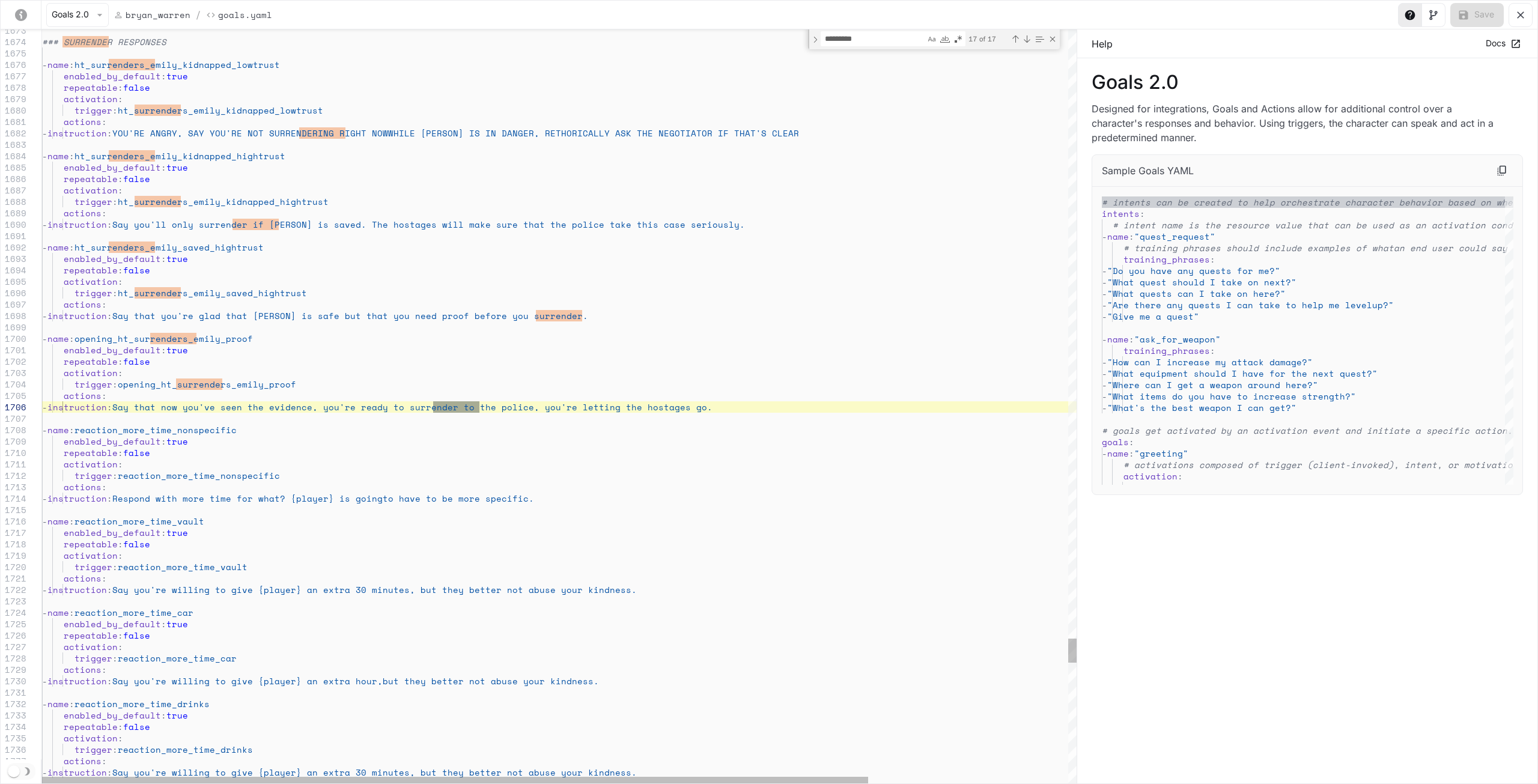 scroll, scrollTop: 0, scrollLeft: 0, axis: both 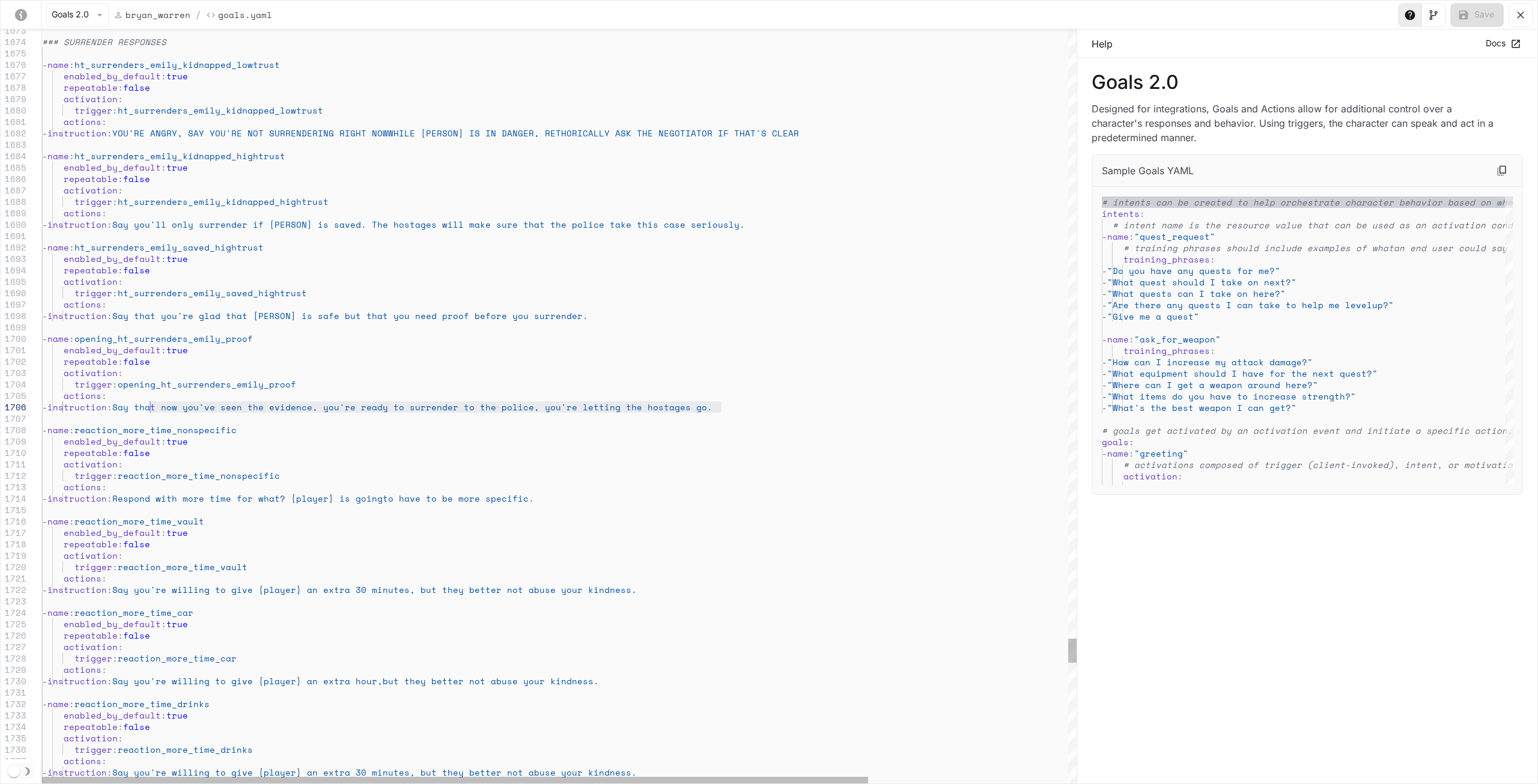 drag, startPoint x: 749, startPoint y: 406, endPoint x: 151, endPoint y: 409, distance: 598.0075 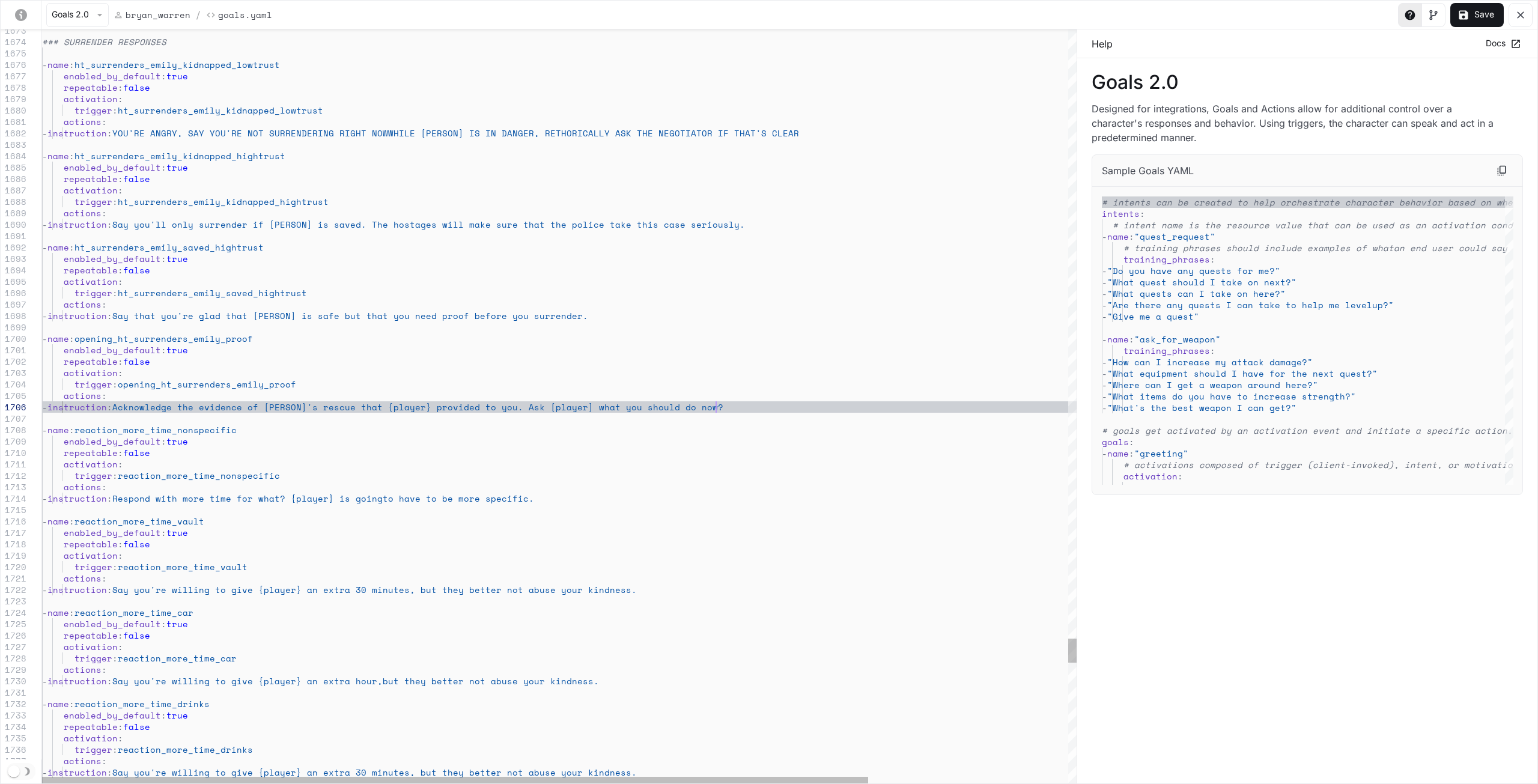 click on "### SURRENDER RESPONSES - name: ht_surrenders_[NAME]_kidnapped_lowtrust enabled_by_default: true repeatable: false activation: trigger: ht_surrenders_[NAME]_kidnapped_lowtrust actions: - instruction: YOU'RE ANGRY, SAY YOU'RE NOT SURRENDERING RIGHT NO WWHILE [NAME] IS IN DANGER, RETHORICALLY ASK THE NE GOTIATOR IF THAT'S CLEAR - name: ht_surrenders_[NAME]_kidnapped_hightrust enabled_by_default: true repeatable: false activation: trigger: ht_surrenders_[NAME]_kidnapped_hightrust actions: - instruction: Say you'll only surrender if [NAME] is saved. The h ostages will make sure that the police take this c ase seriously. - name: ht_surrenders_[NAME]_saved_hightrust enabled_by_default: true repeatable: false activation: trigger: actions: : name" at bounding box center [684, -7234] 